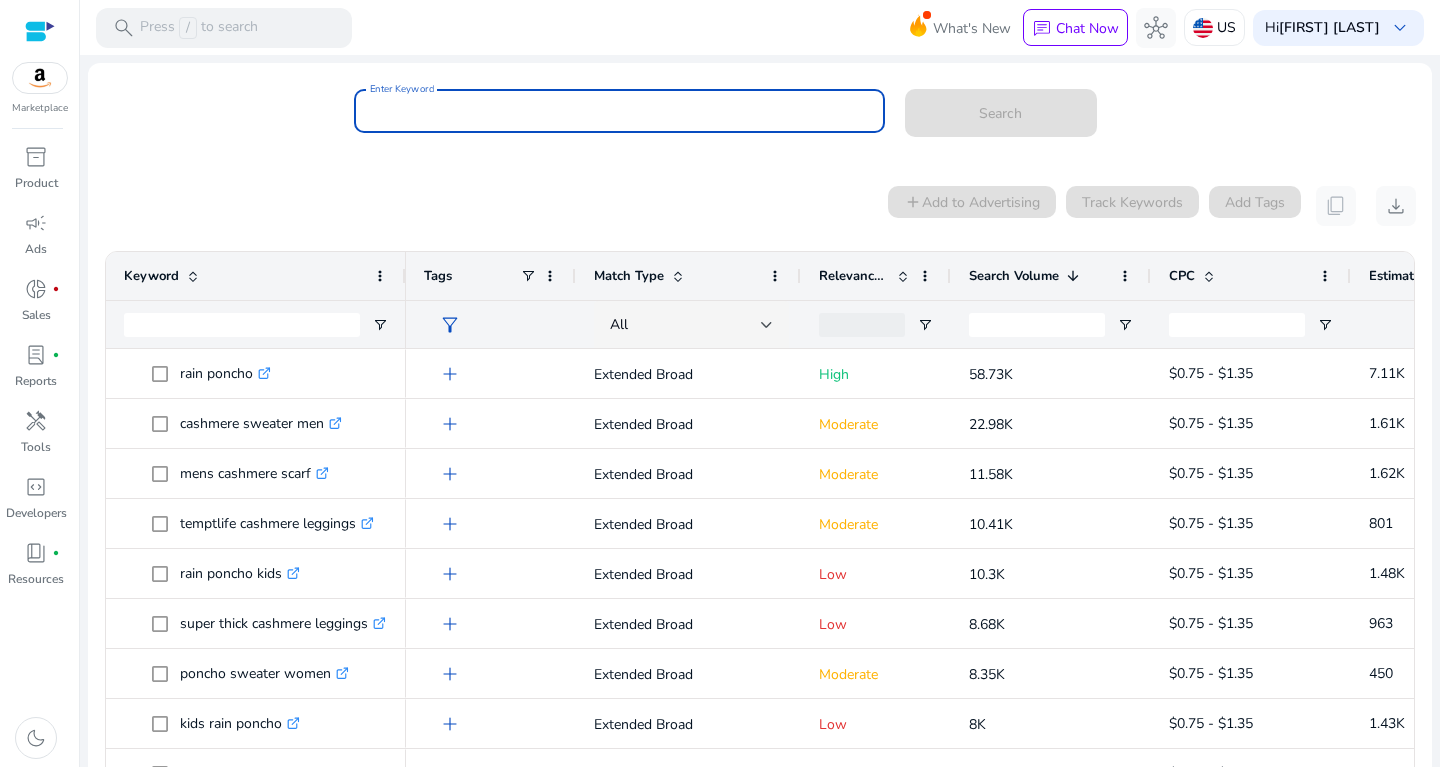 scroll, scrollTop: 0, scrollLeft: 0, axis: both 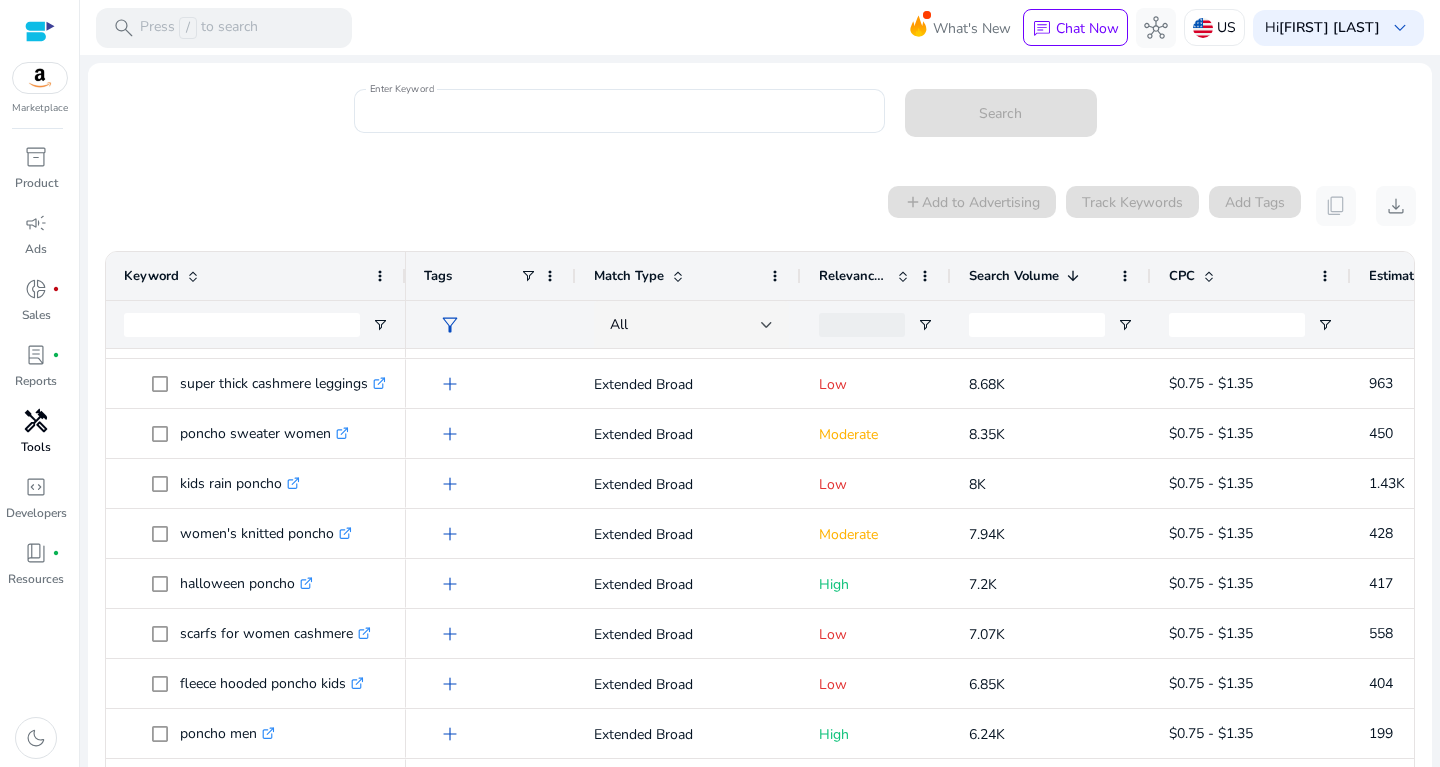 click on "handyman" at bounding box center [36, 421] 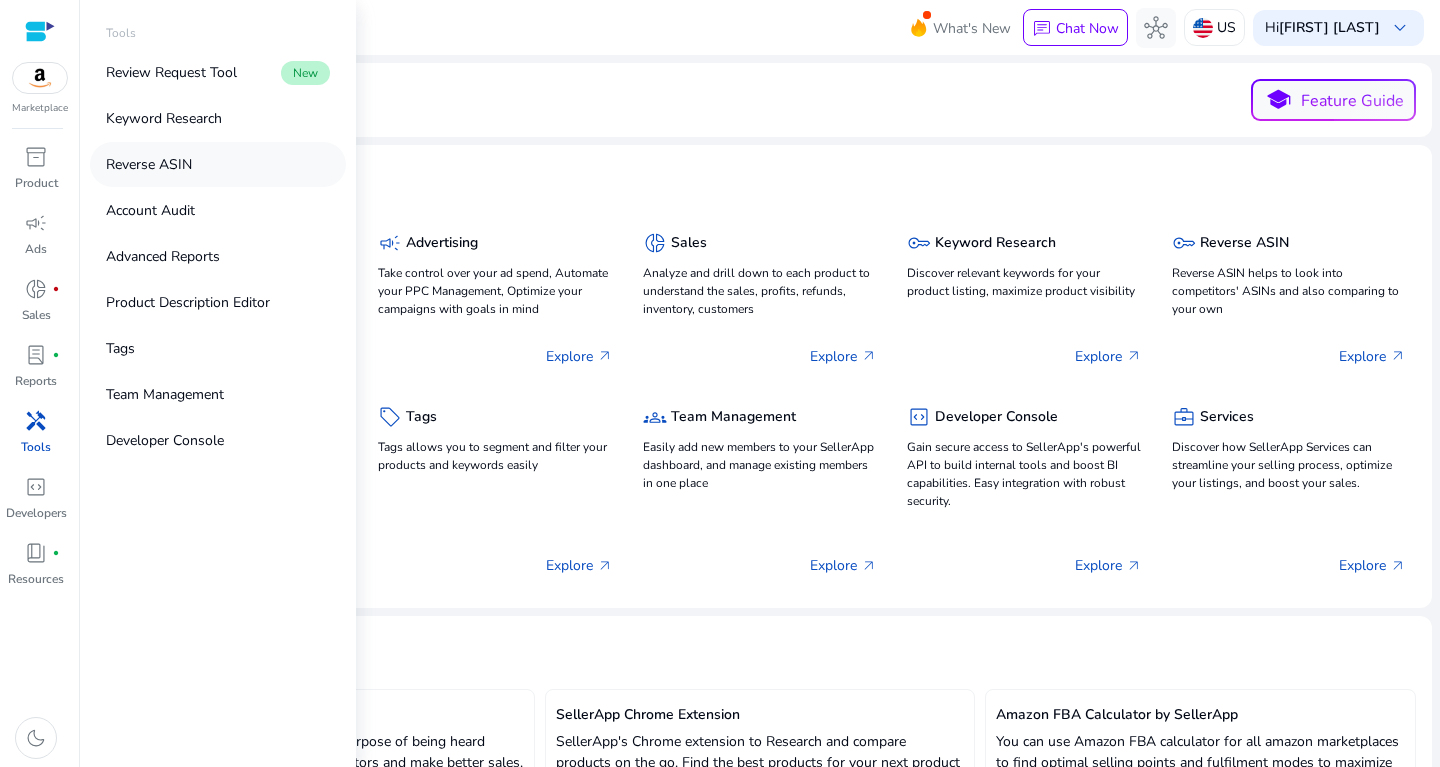 click on "Reverse ASIN" at bounding box center (218, 164) 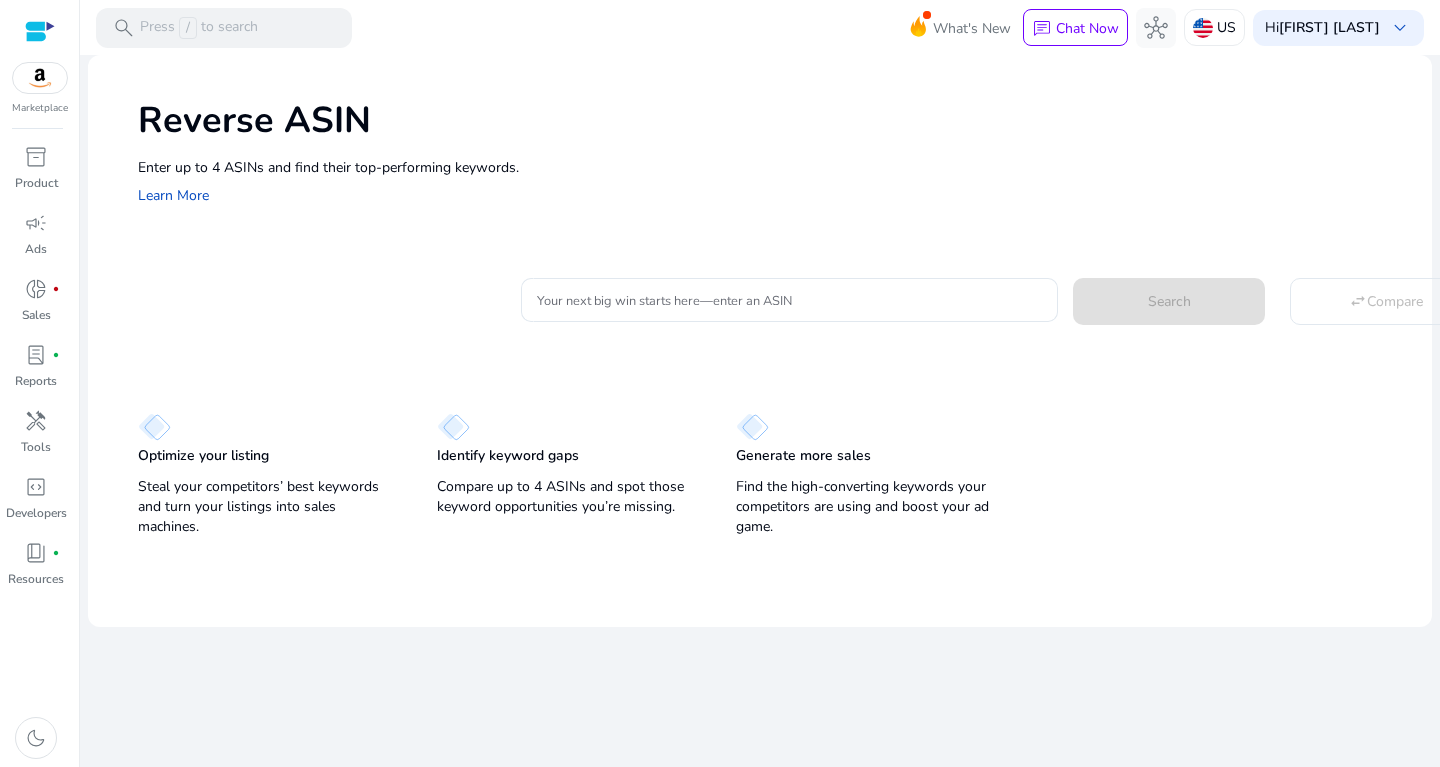 click on "Your next big win starts here—enter an ASIN  Search
swap_horiz  Compare" 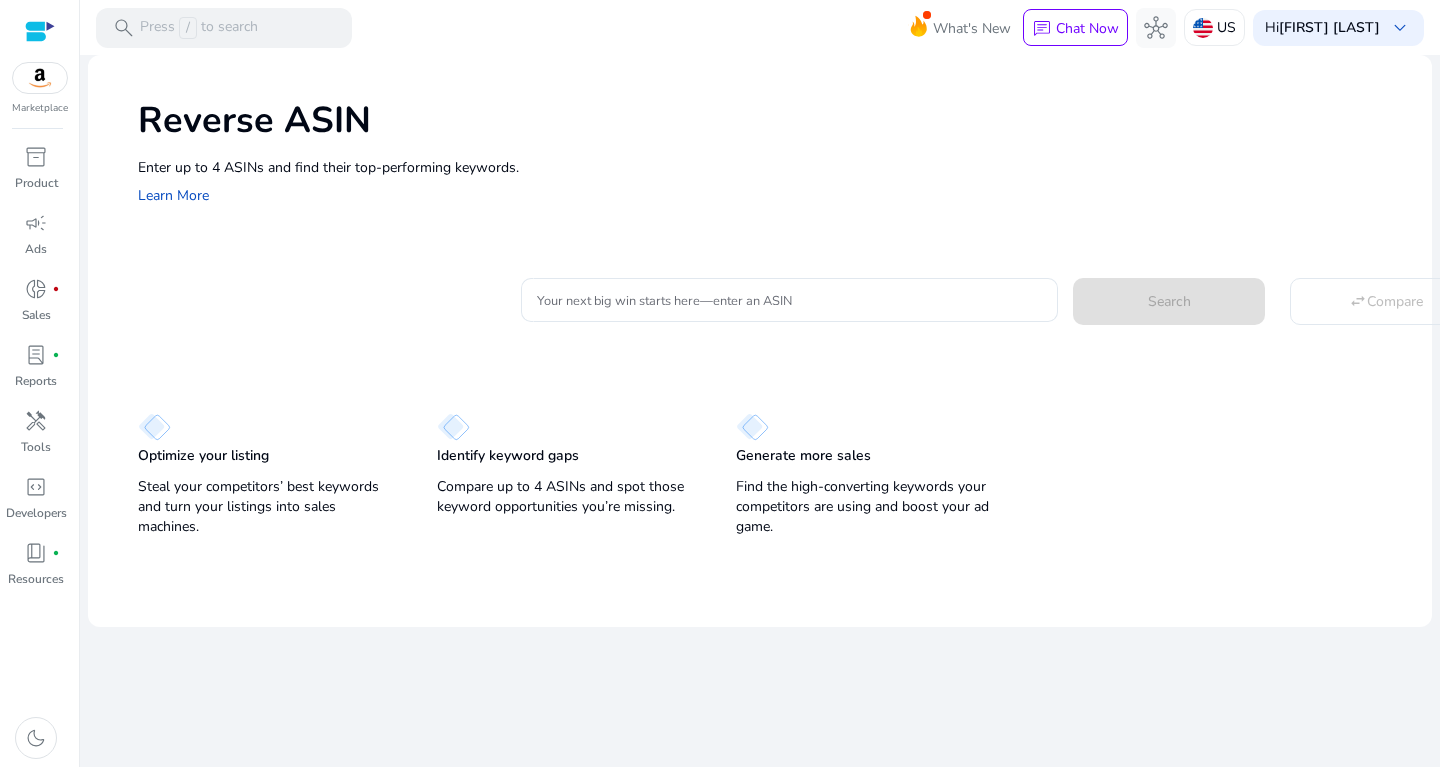 click on "Your next big win starts here—enter an ASIN  Search
swap_horiz  Compare" 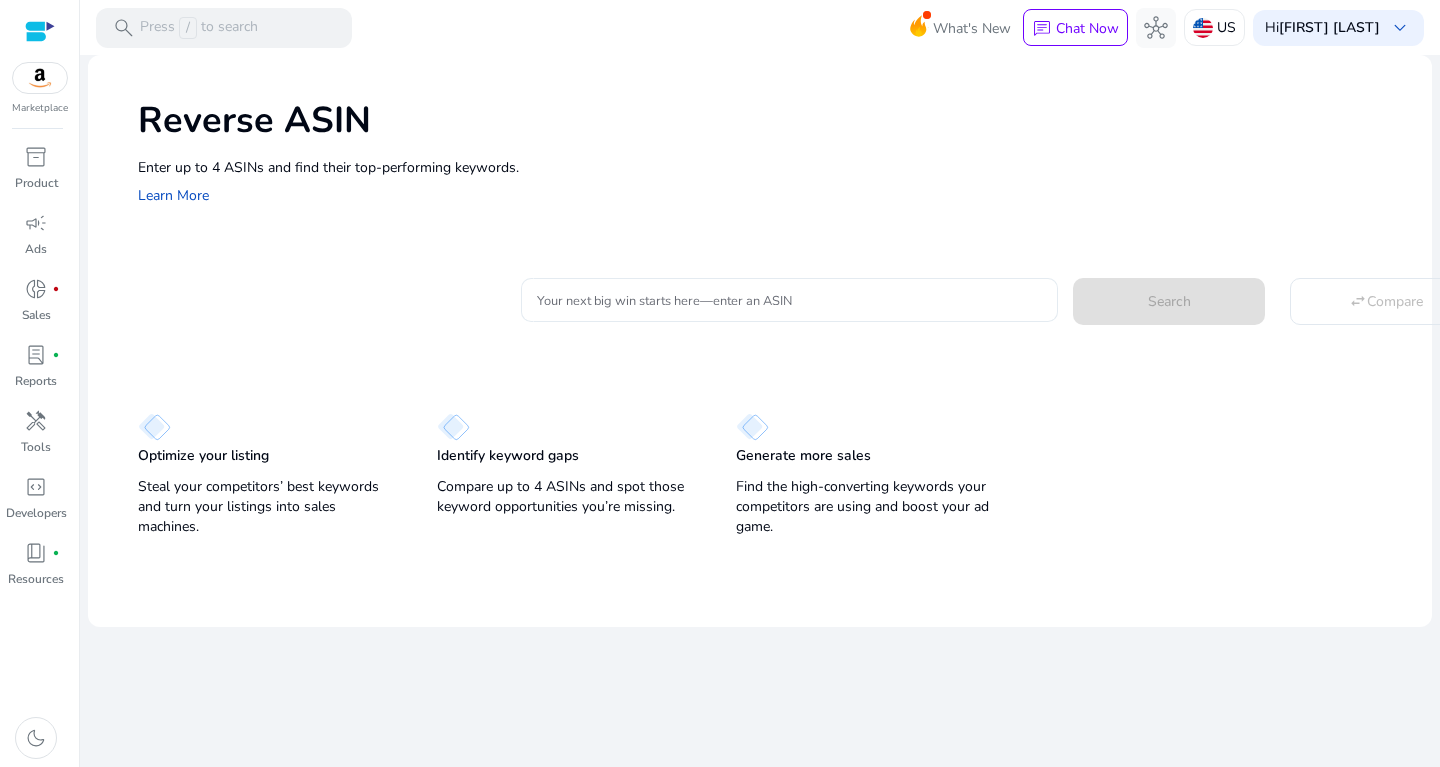 click on "Your next big win starts here—enter an ASIN" at bounding box center [789, 300] 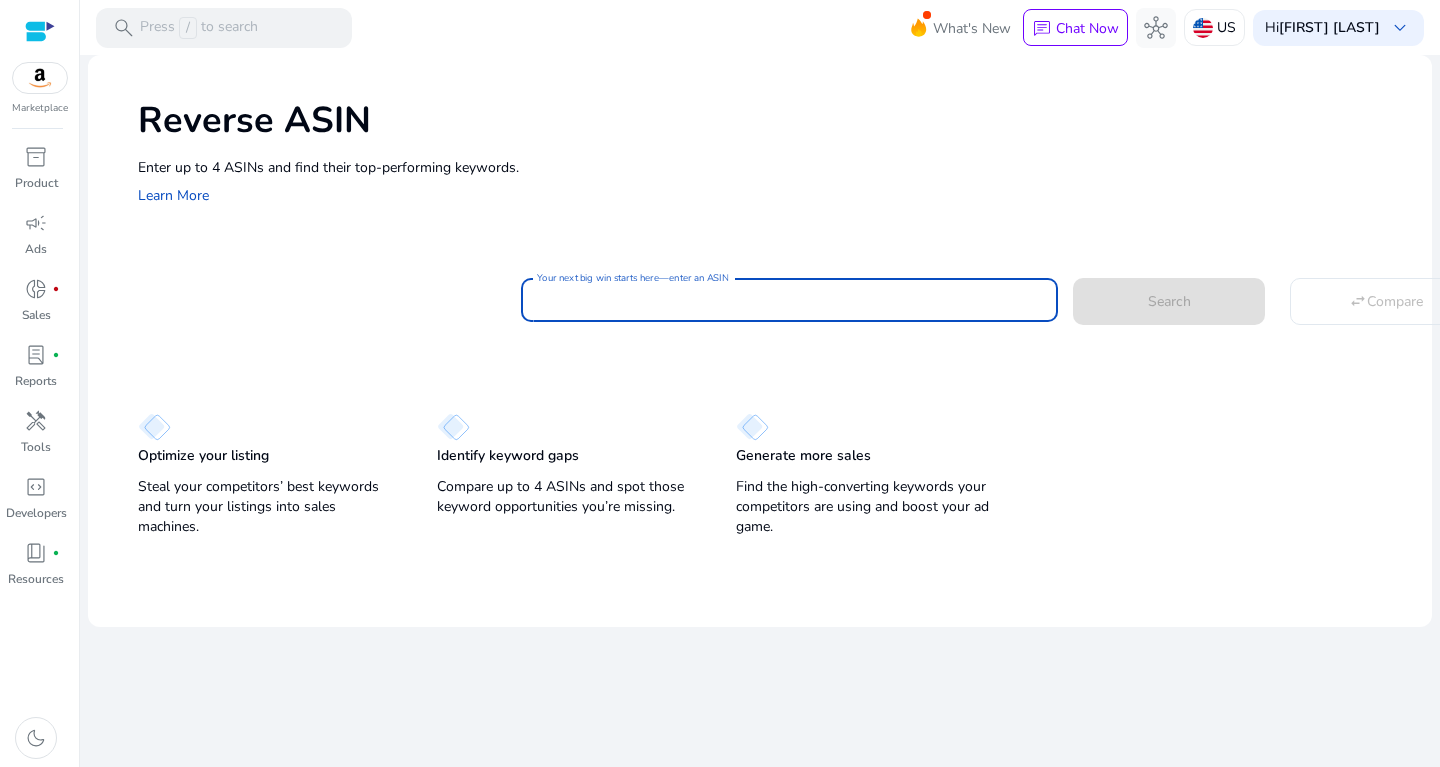 paste on "**********" 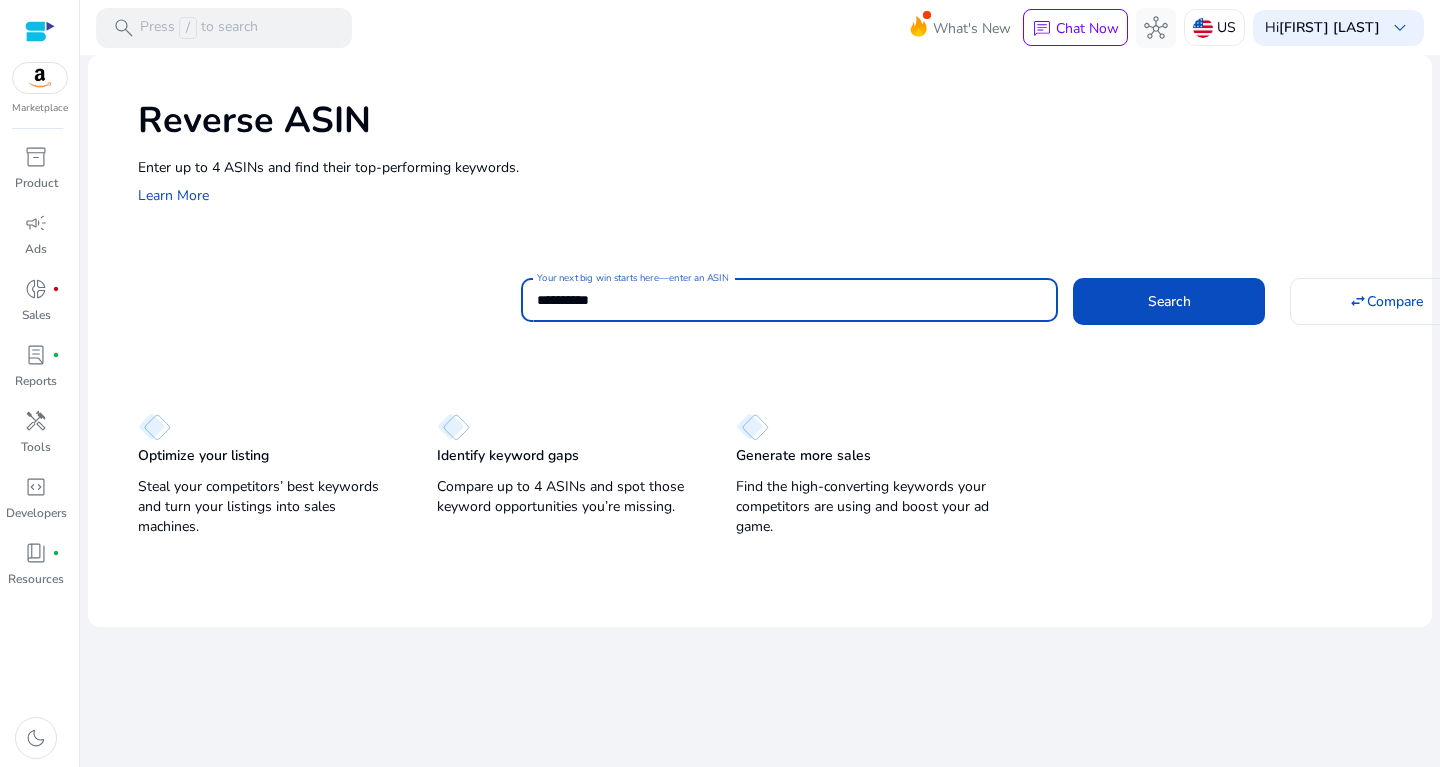 click on "Search" 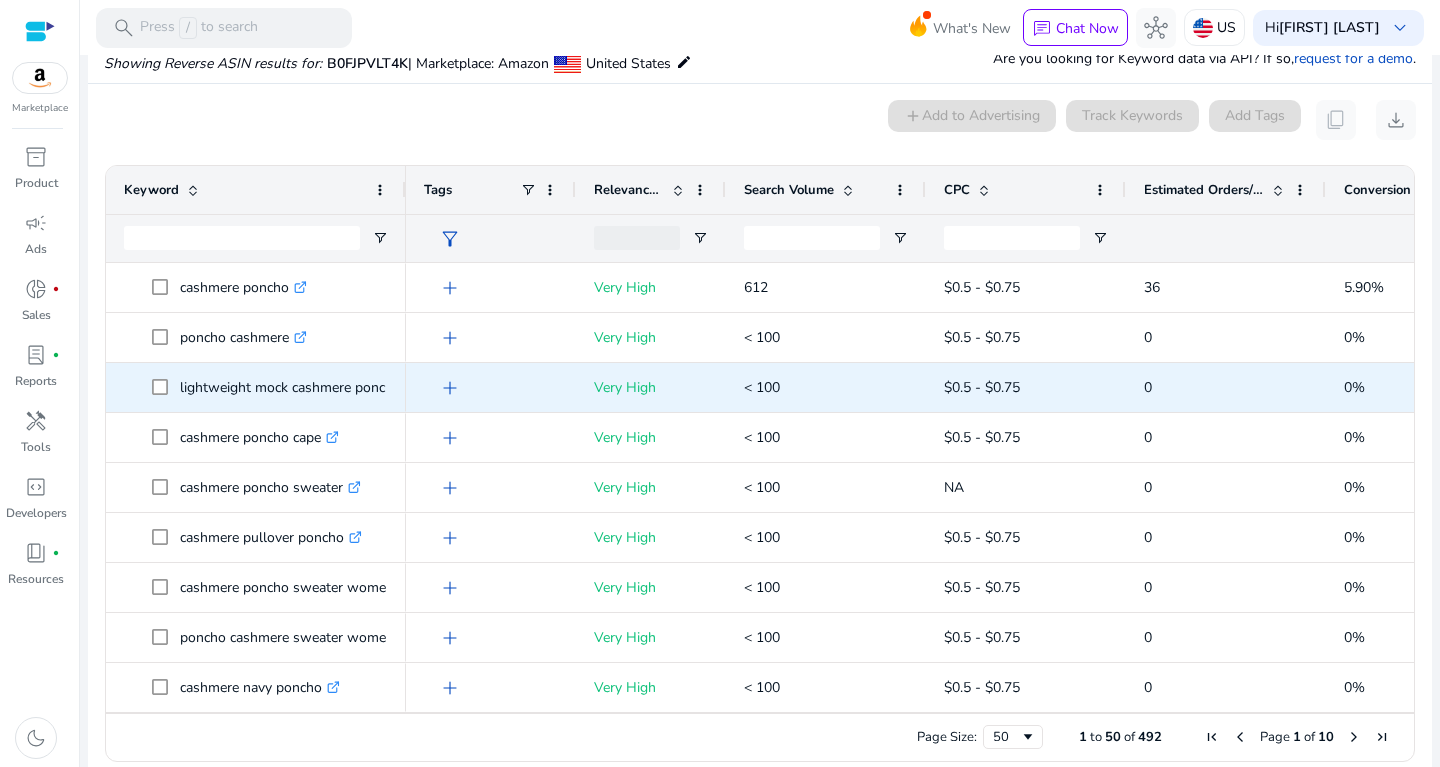scroll, scrollTop: 146, scrollLeft: 0, axis: vertical 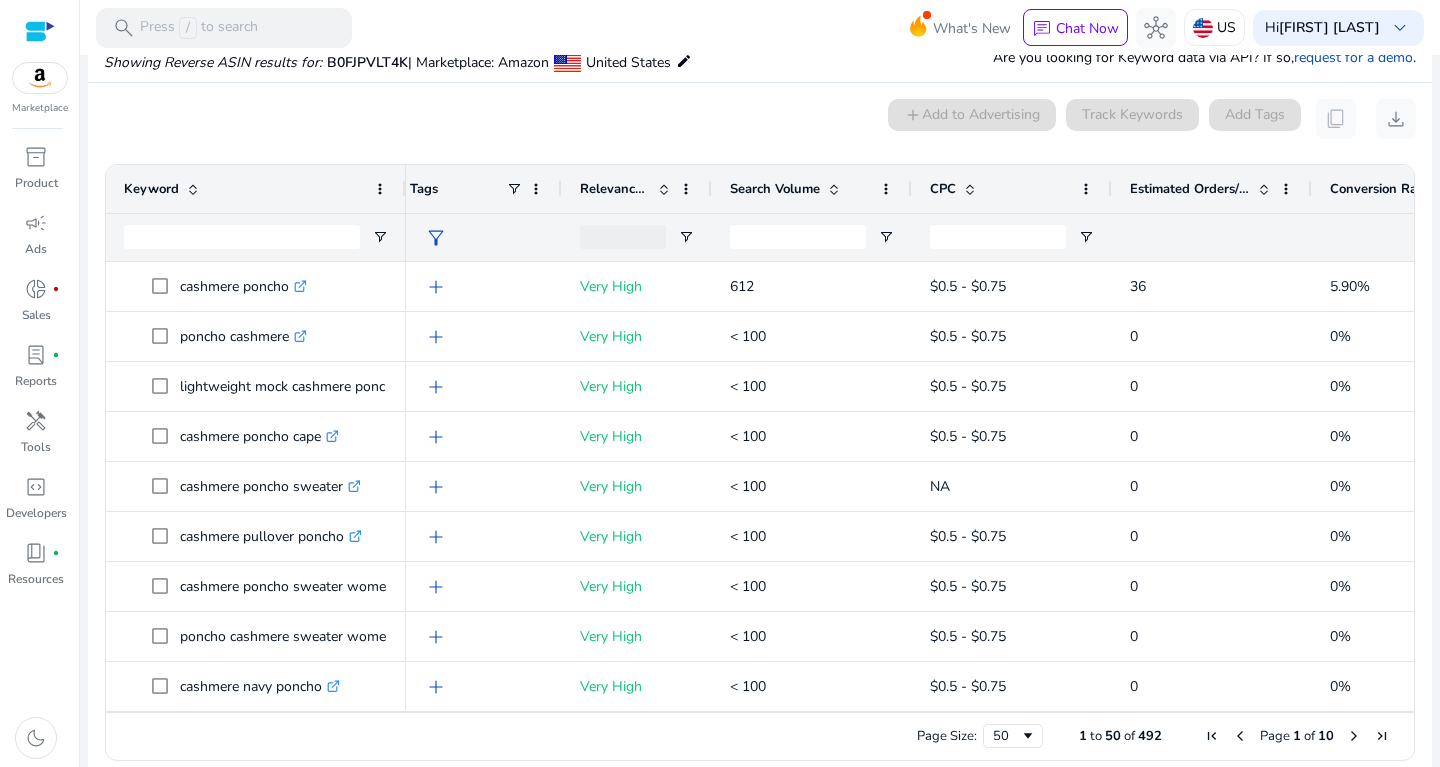 click 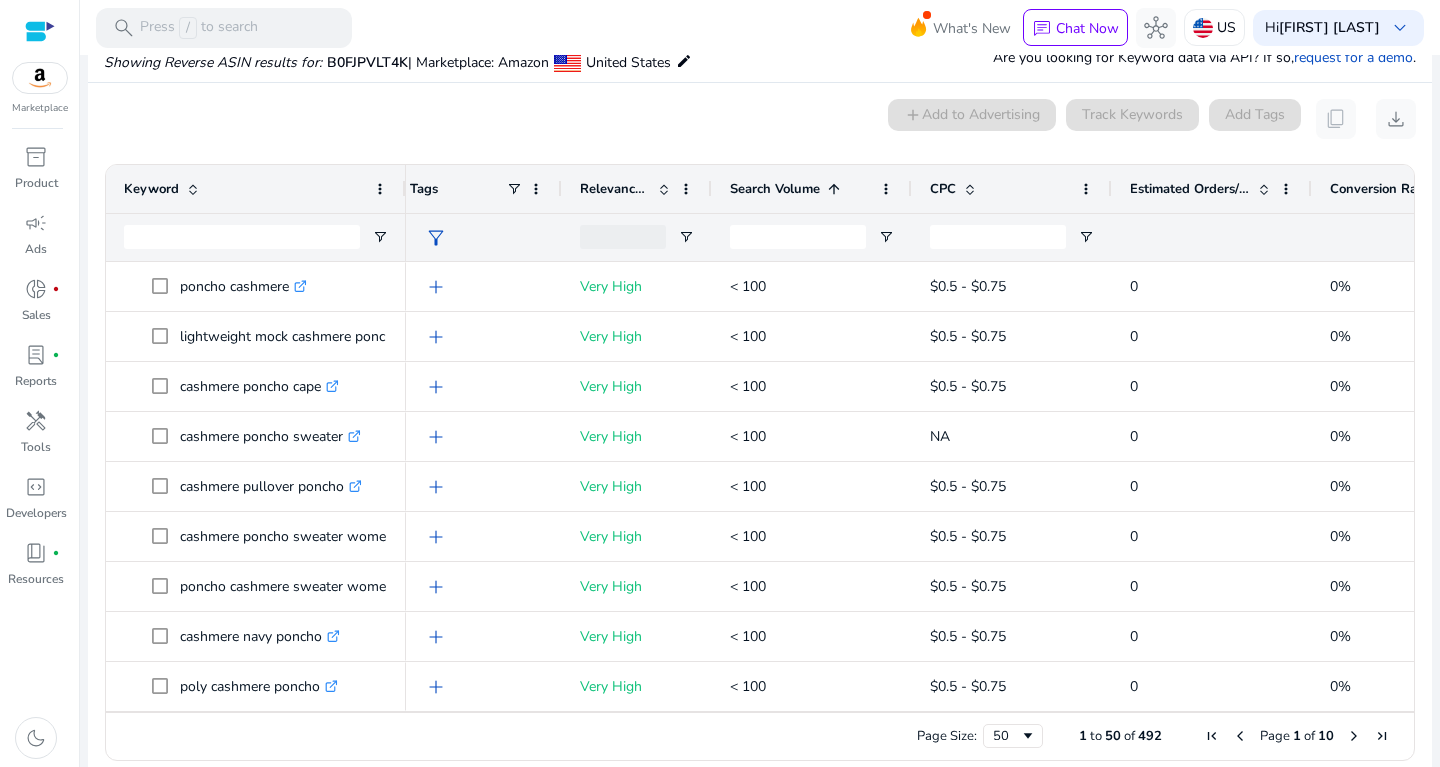click 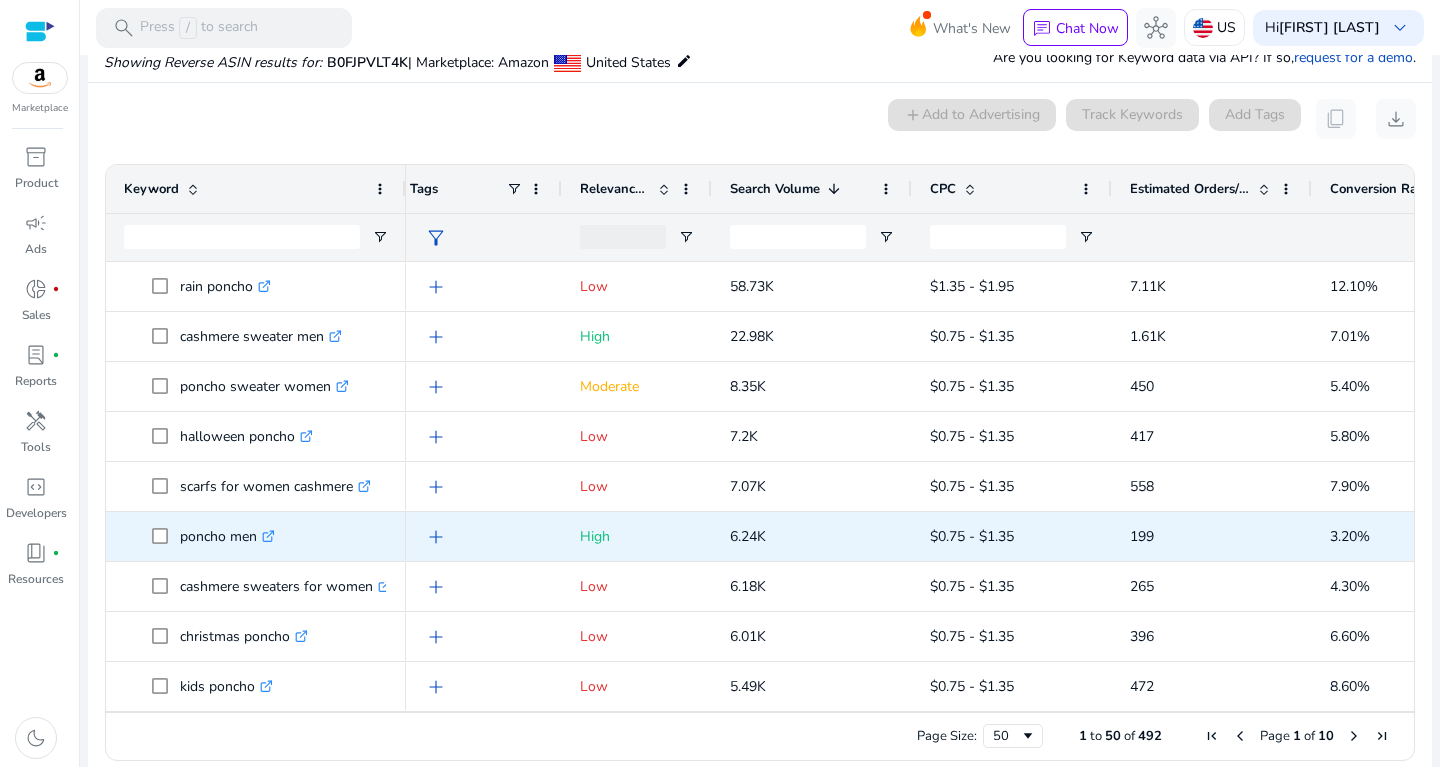 scroll, scrollTop: 126, scrollLeft: 0, axis: vertical 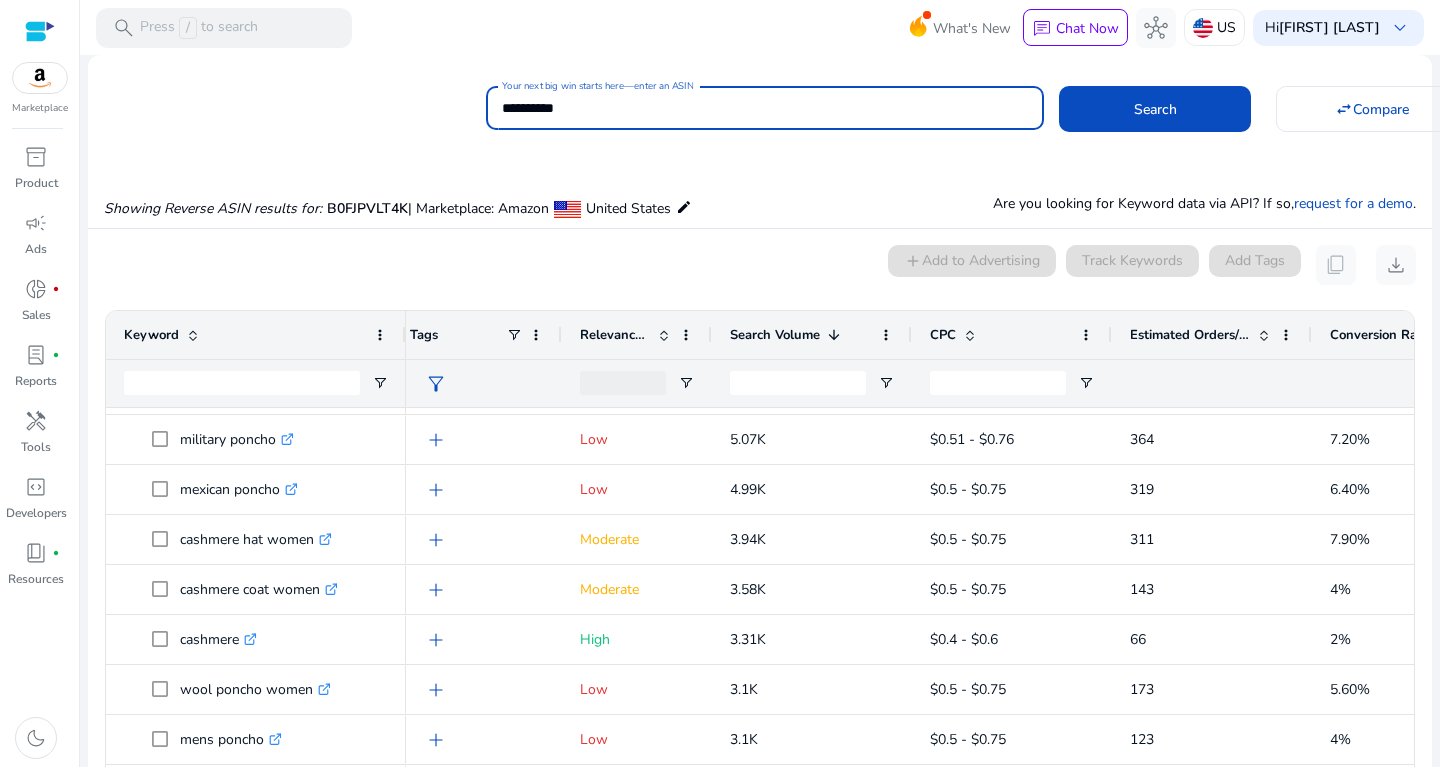 drag, startPoint x: 640, startPoint y: 118, endPoint x: 448, endPoint y: 123, distance: 192.0651 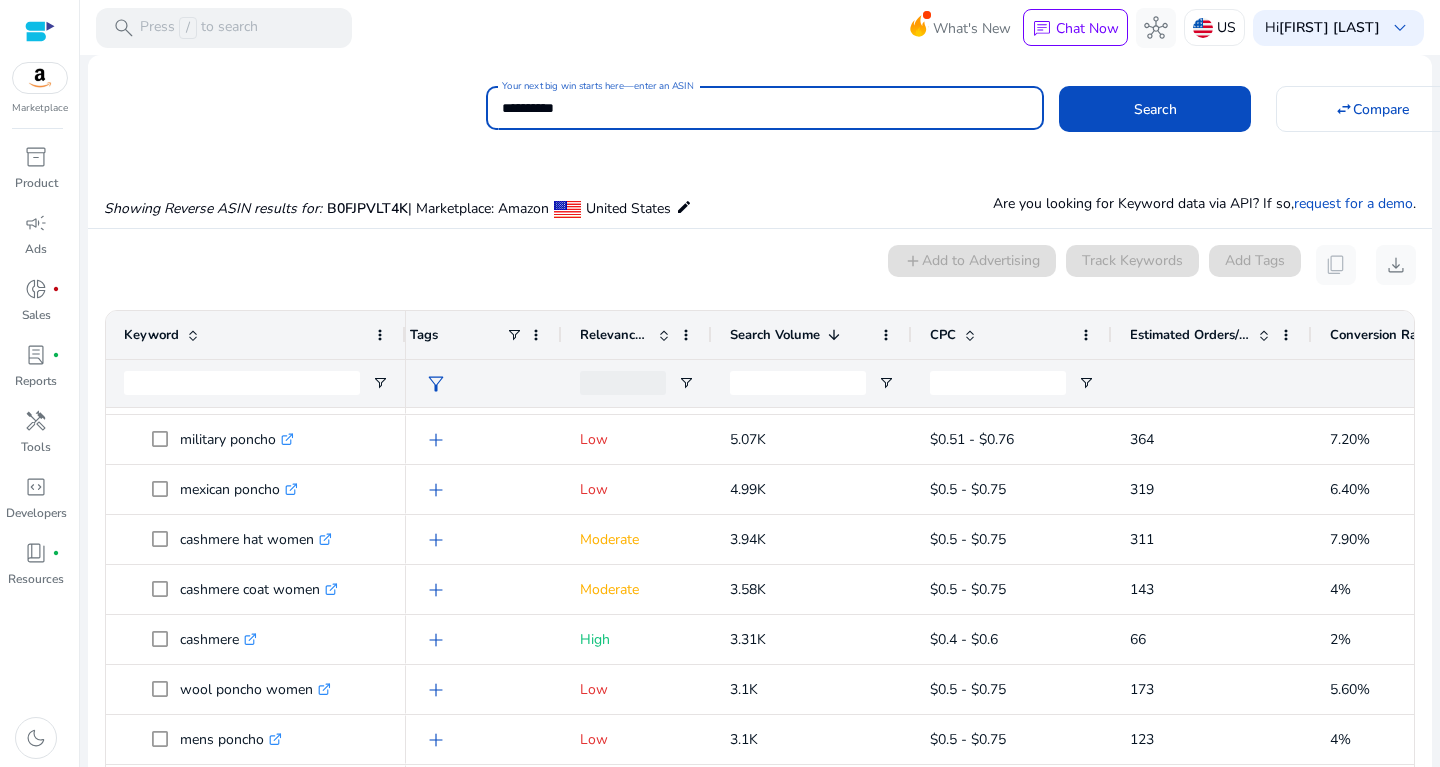 click on "Search" 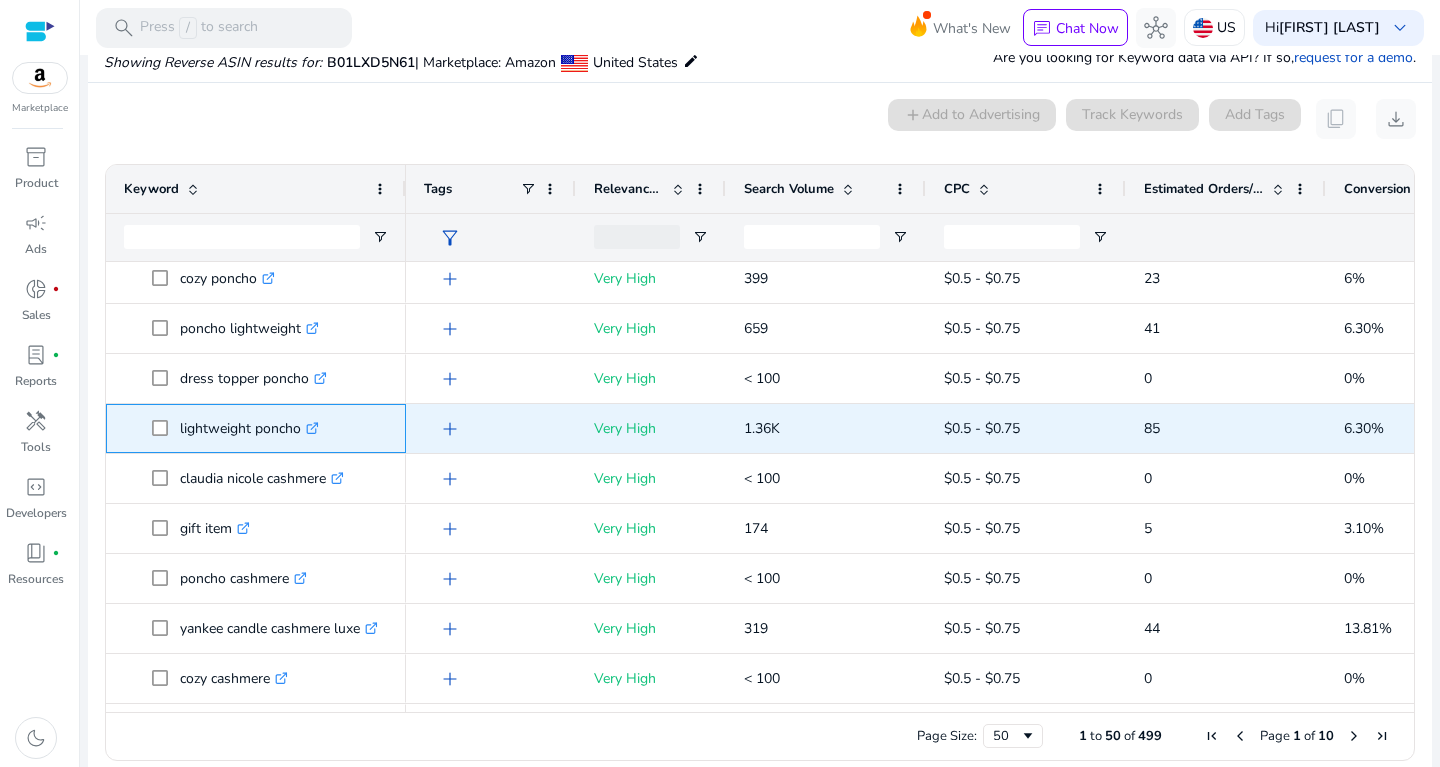 drag, startPoint x: 180, startPoint y: 426, endPoint x: 301, endPoint y: 418, distance: 121.264175 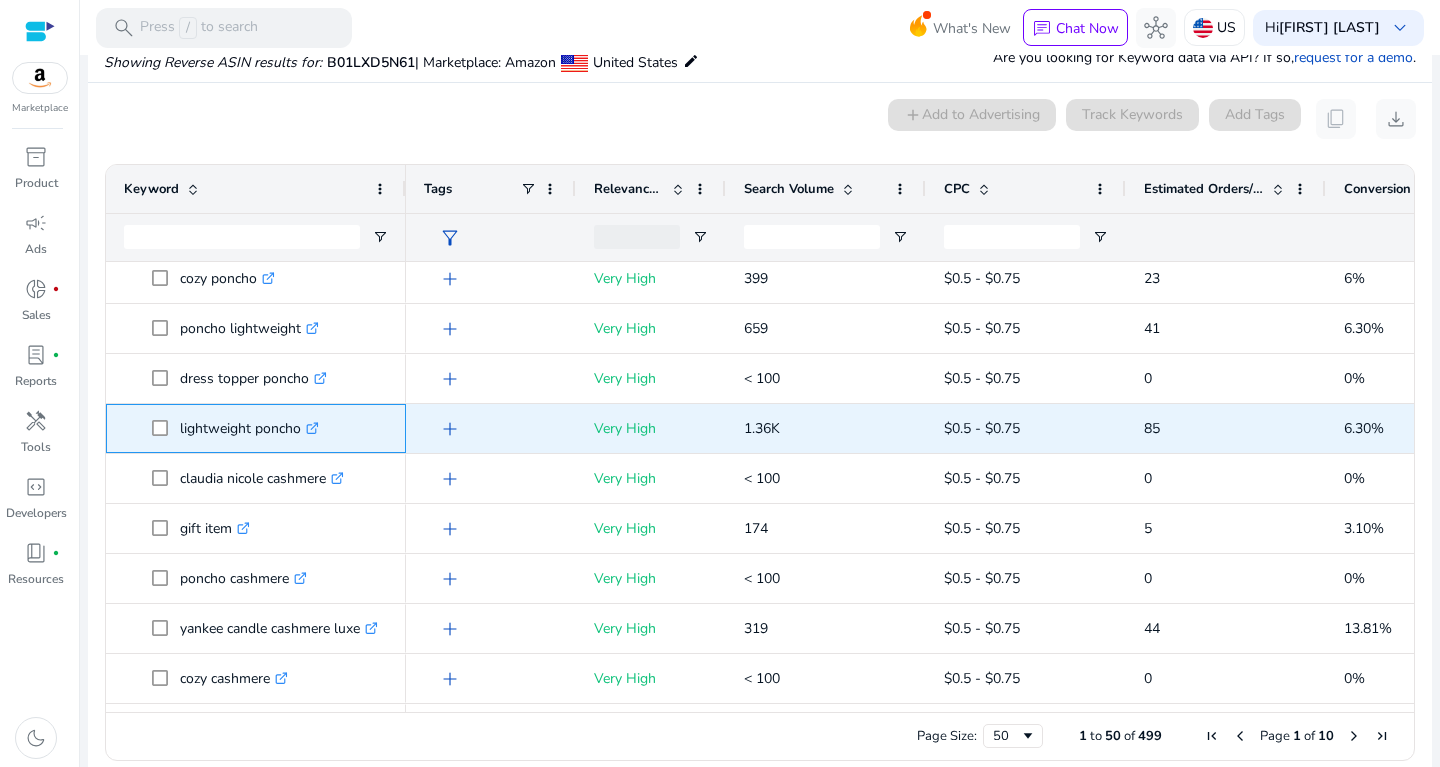 copy on "lightweight poncho" 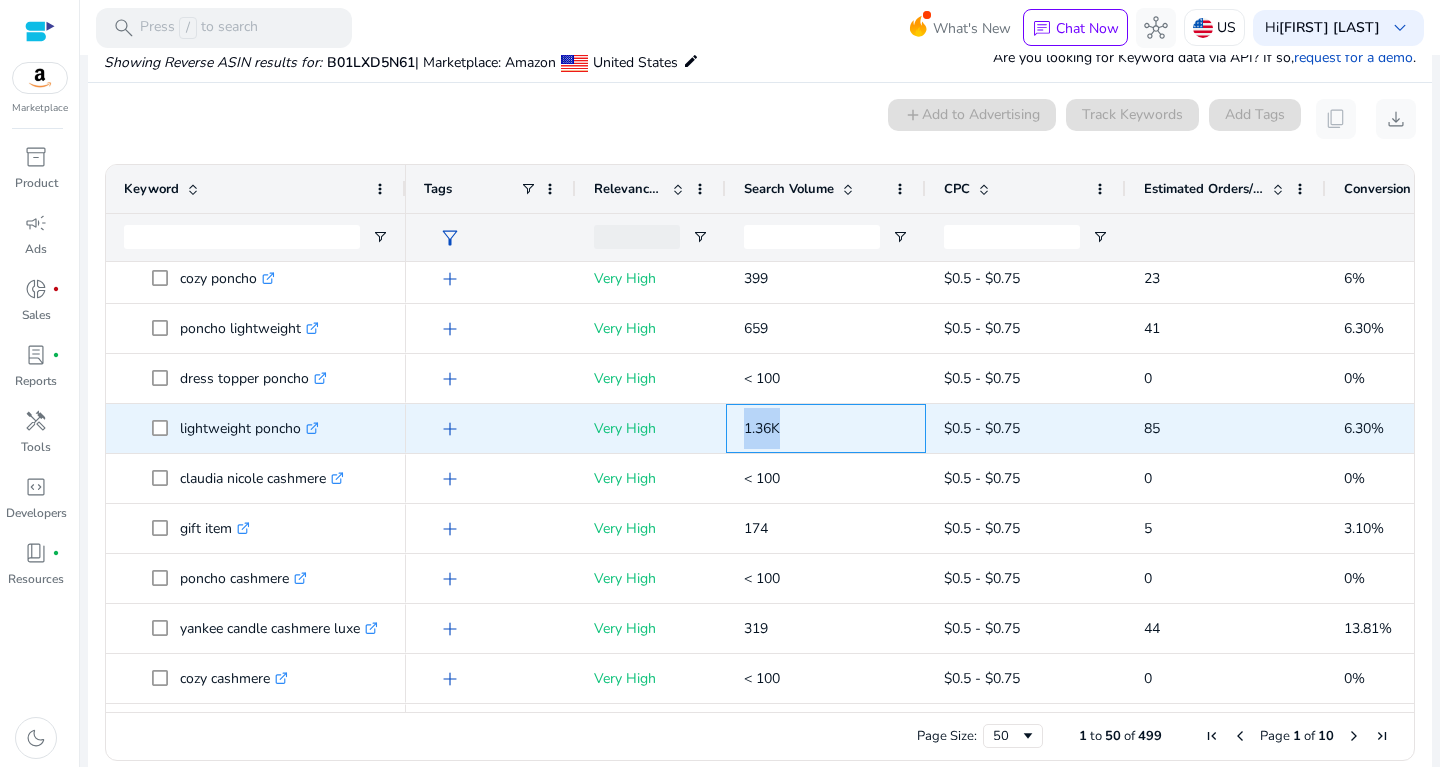 drag, startPoint x: 741, startPoint y: 424, endPoint x: 800, endPoint y: 426, distance: 59.03389 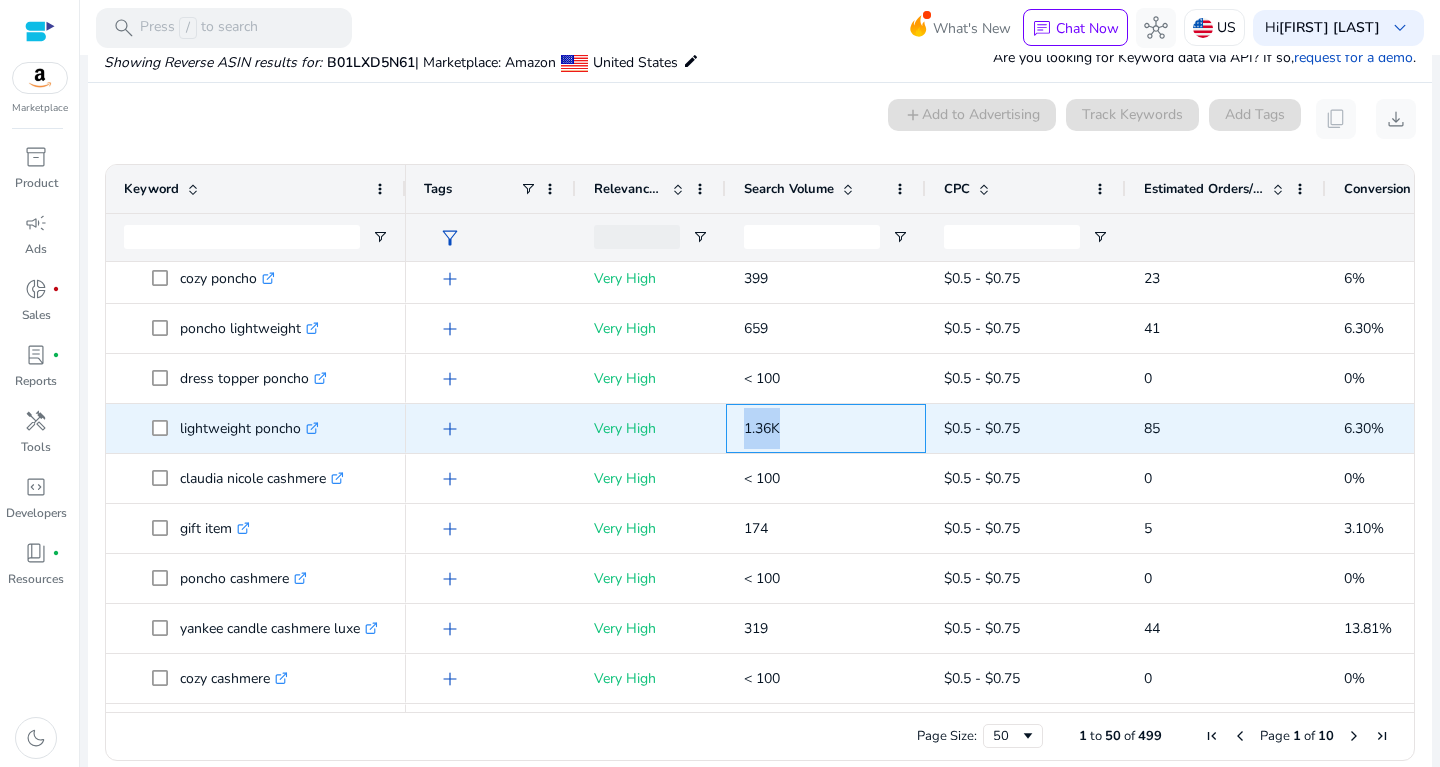 copy on "1.36K" 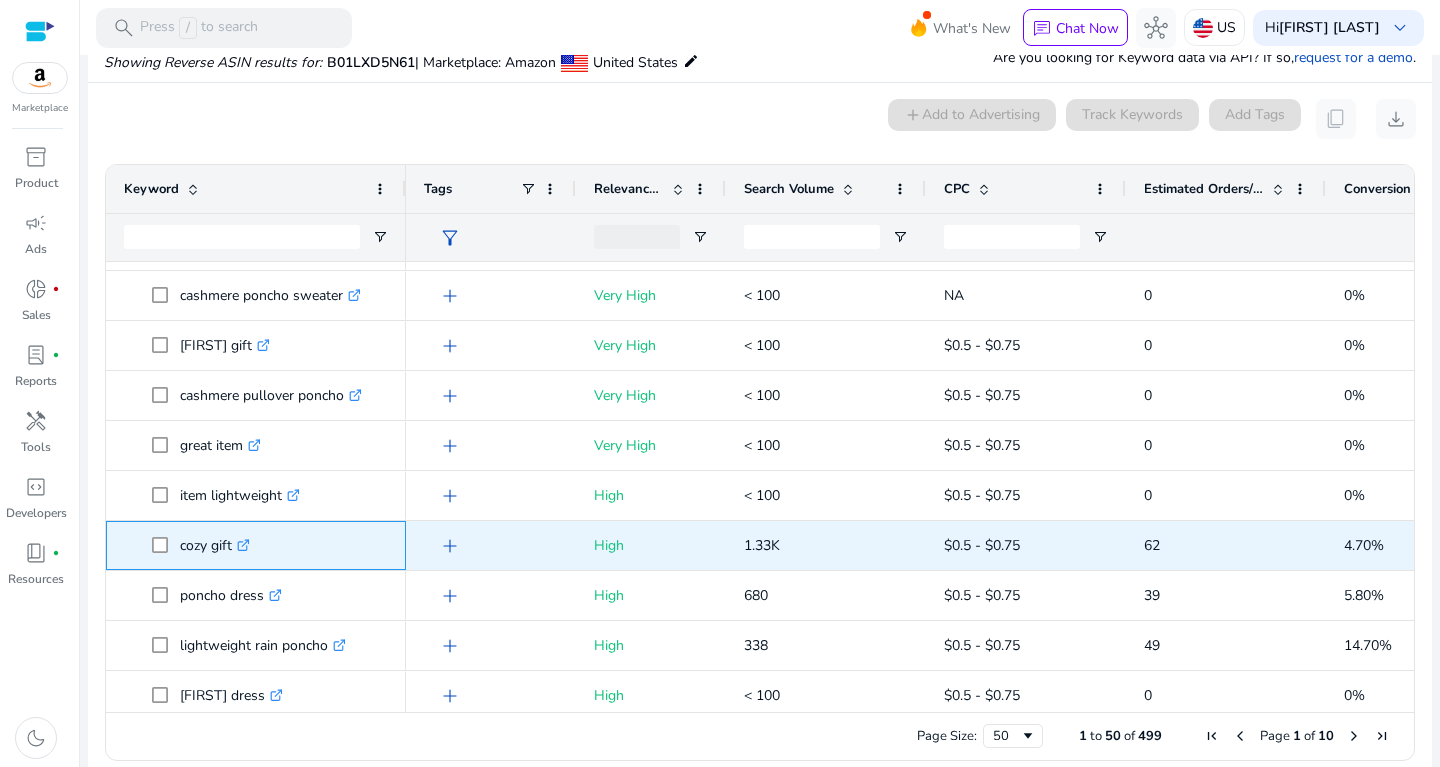 drag, startPoint x: 180, startPoint y: 541, endPoint x: 233, endPoint y: 547, distance: 53.338543 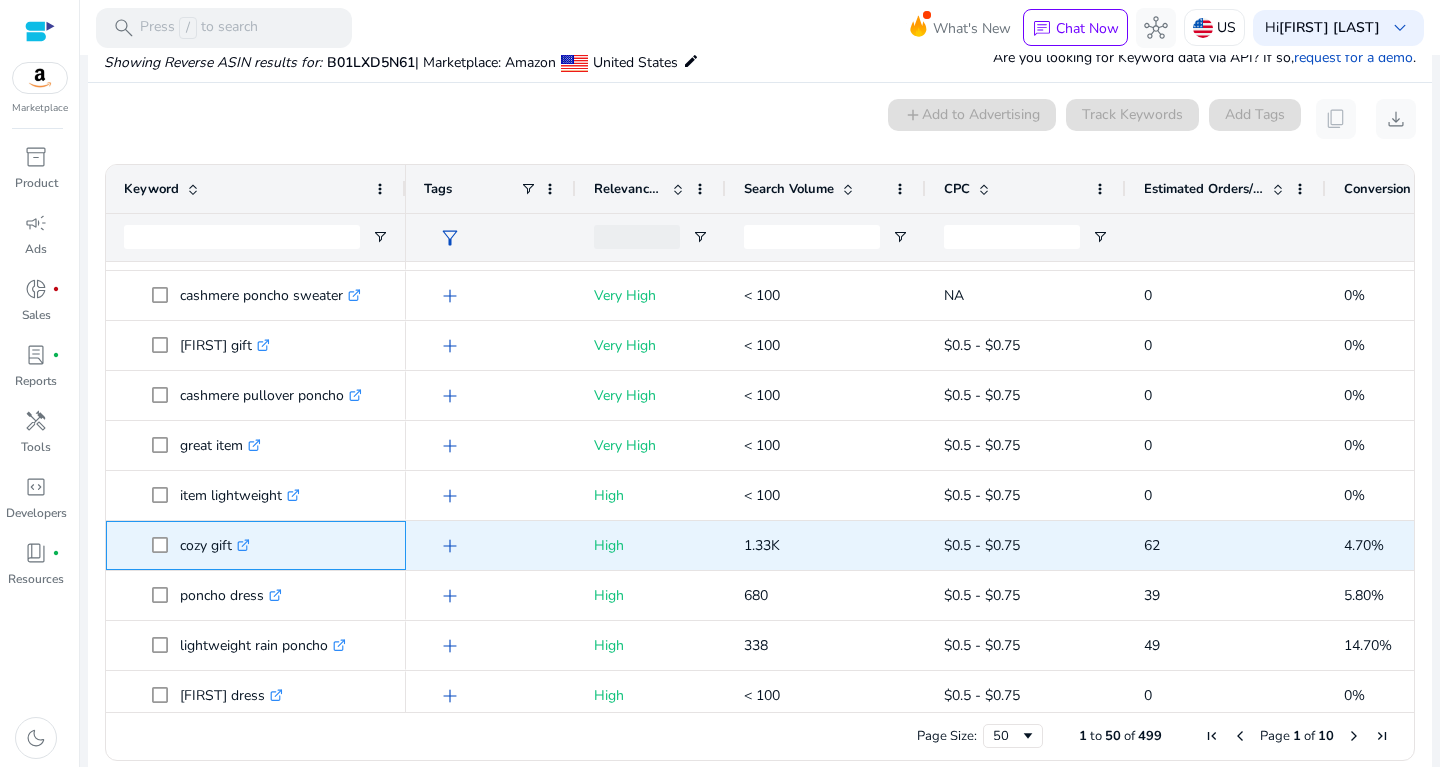 copy on "cozy gift" 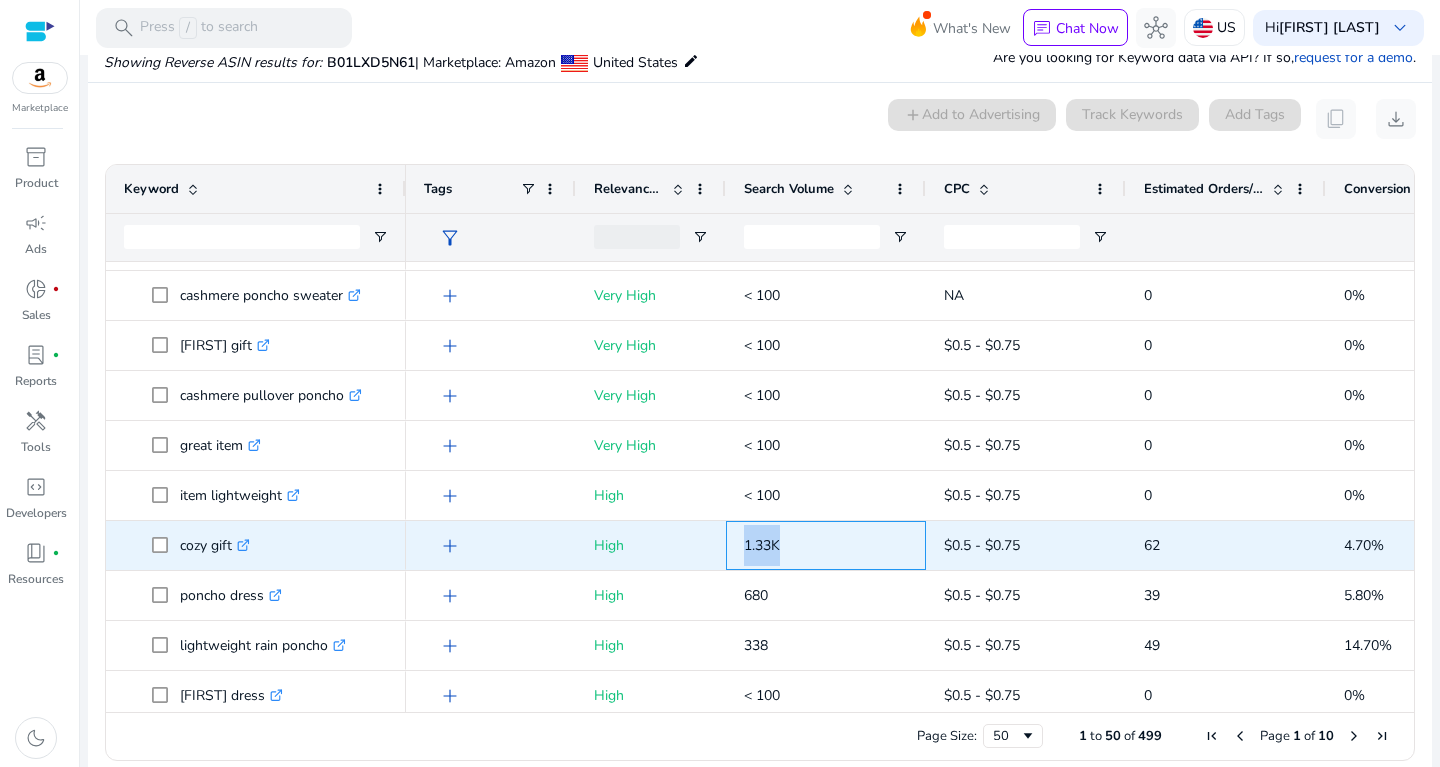 drag, startPoint x: 743, startPoint y: 546, endPoint x: 829, endPoint y: 539, distance: 86.28442 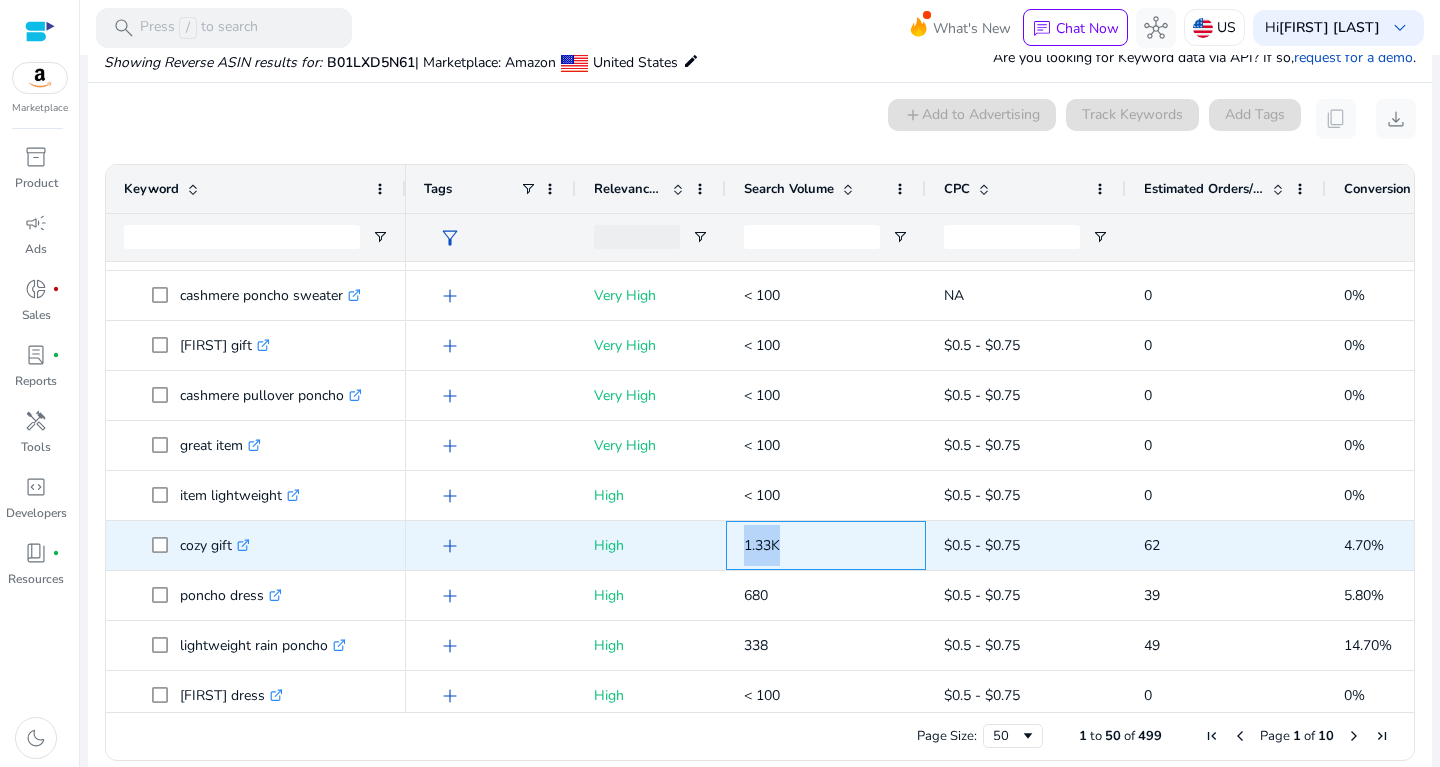 copy on "1.33K" 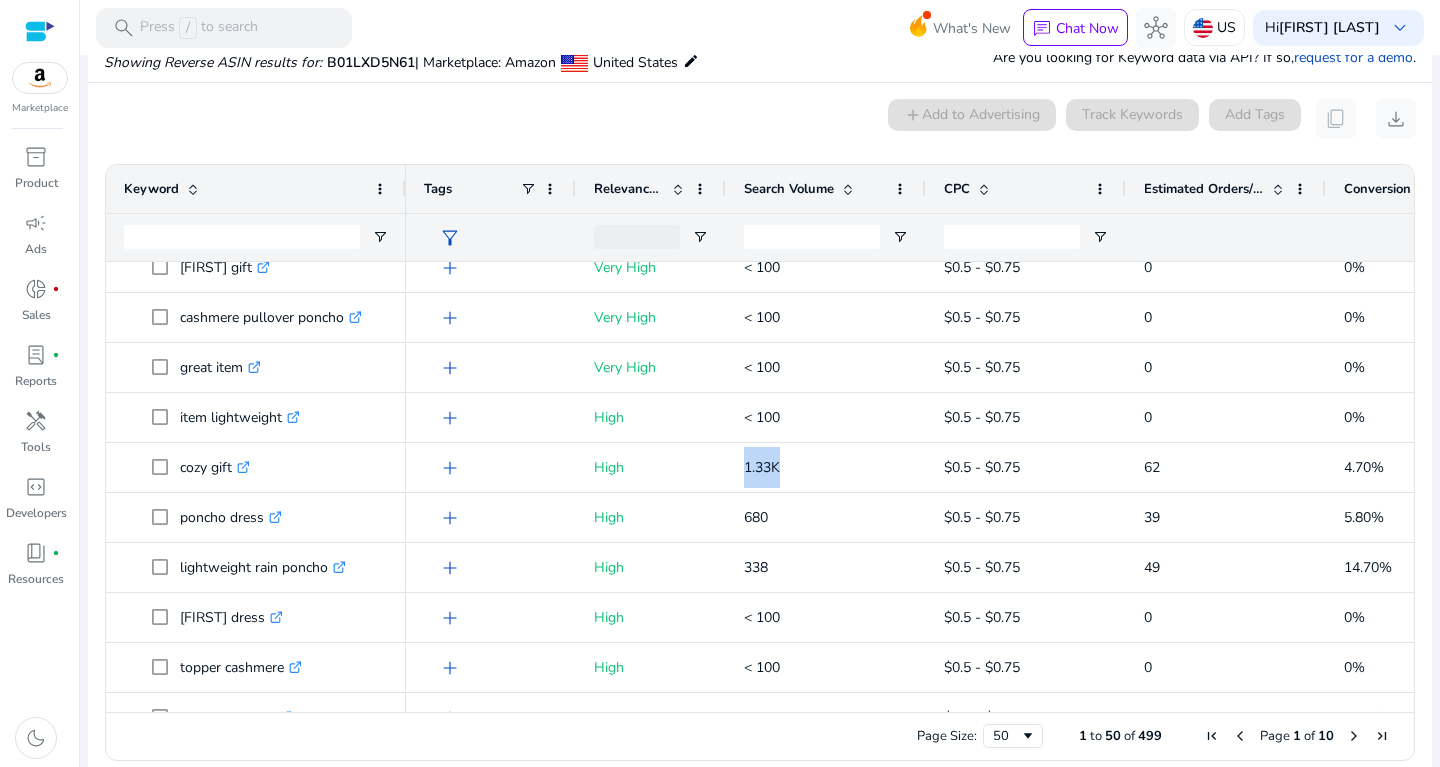 click 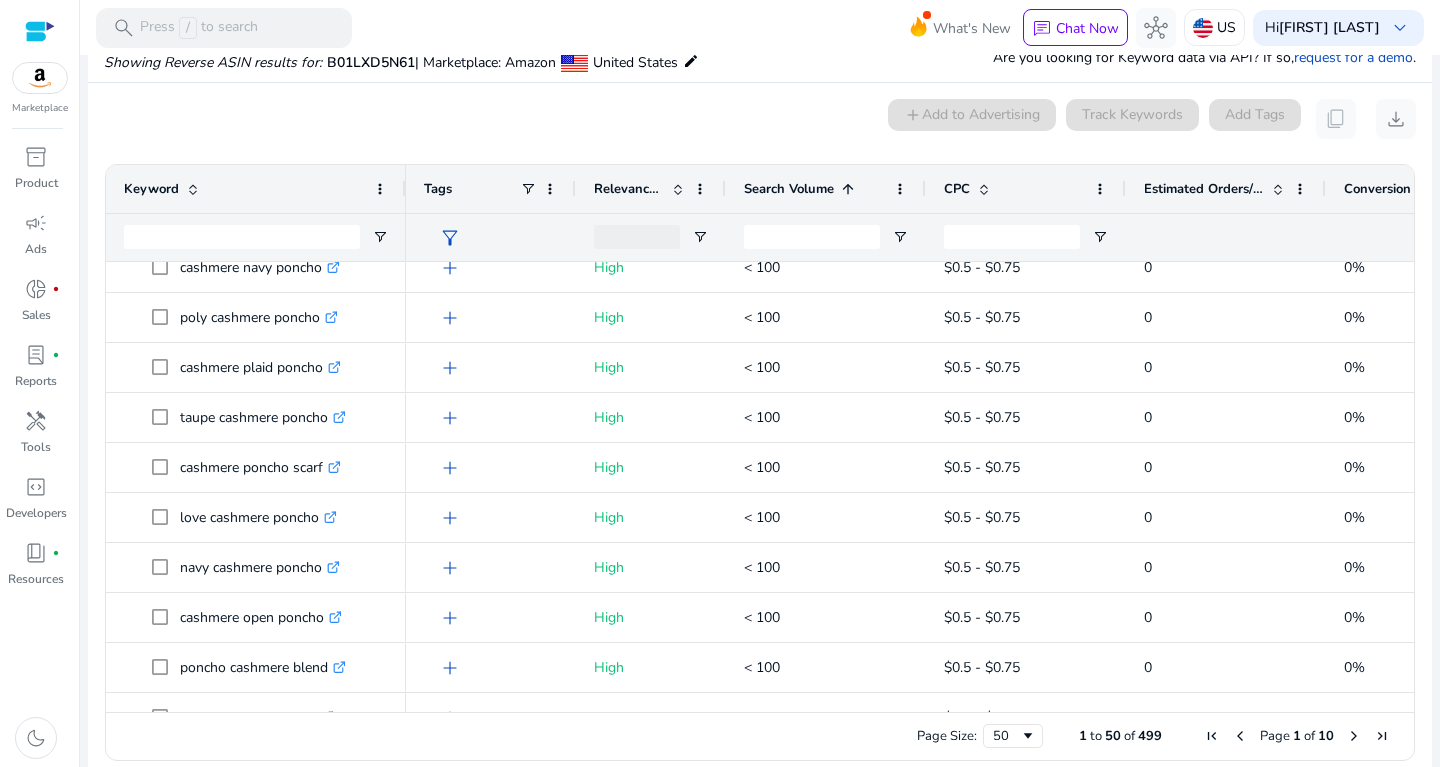 click 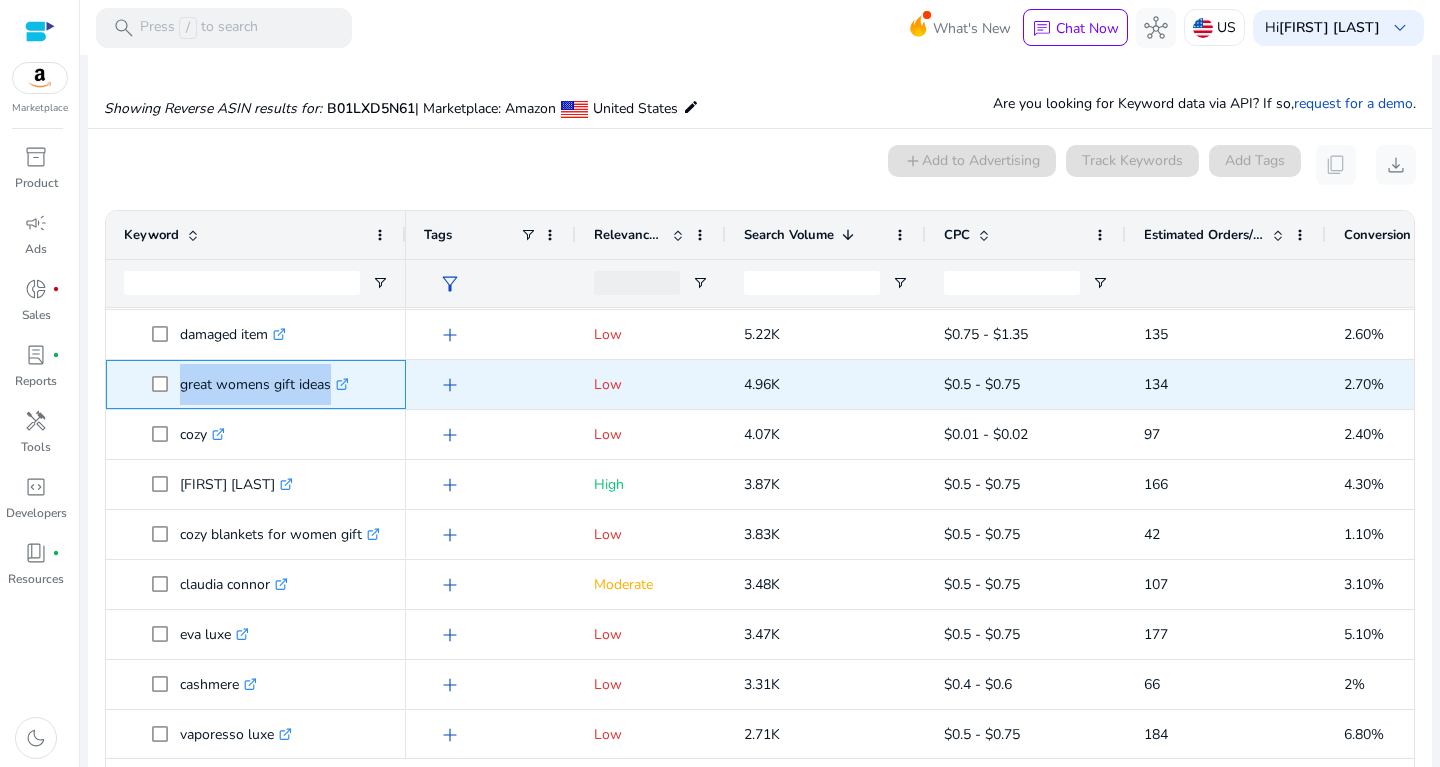 drag, startPoint x: 177, startPoint y: 378, endPoint x: 340, endPoint y: 381, distance: 163.0276 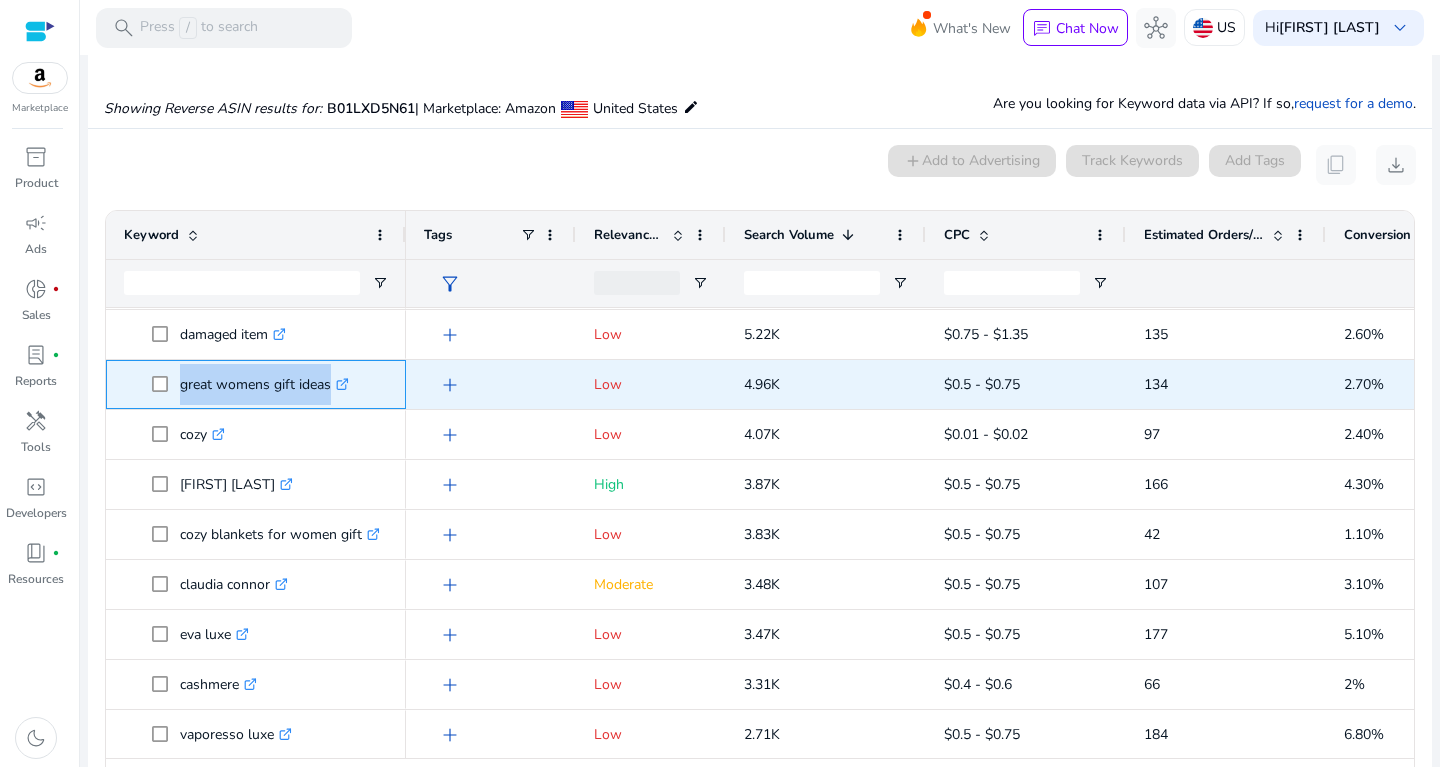 copy on "great womens gift ideas" 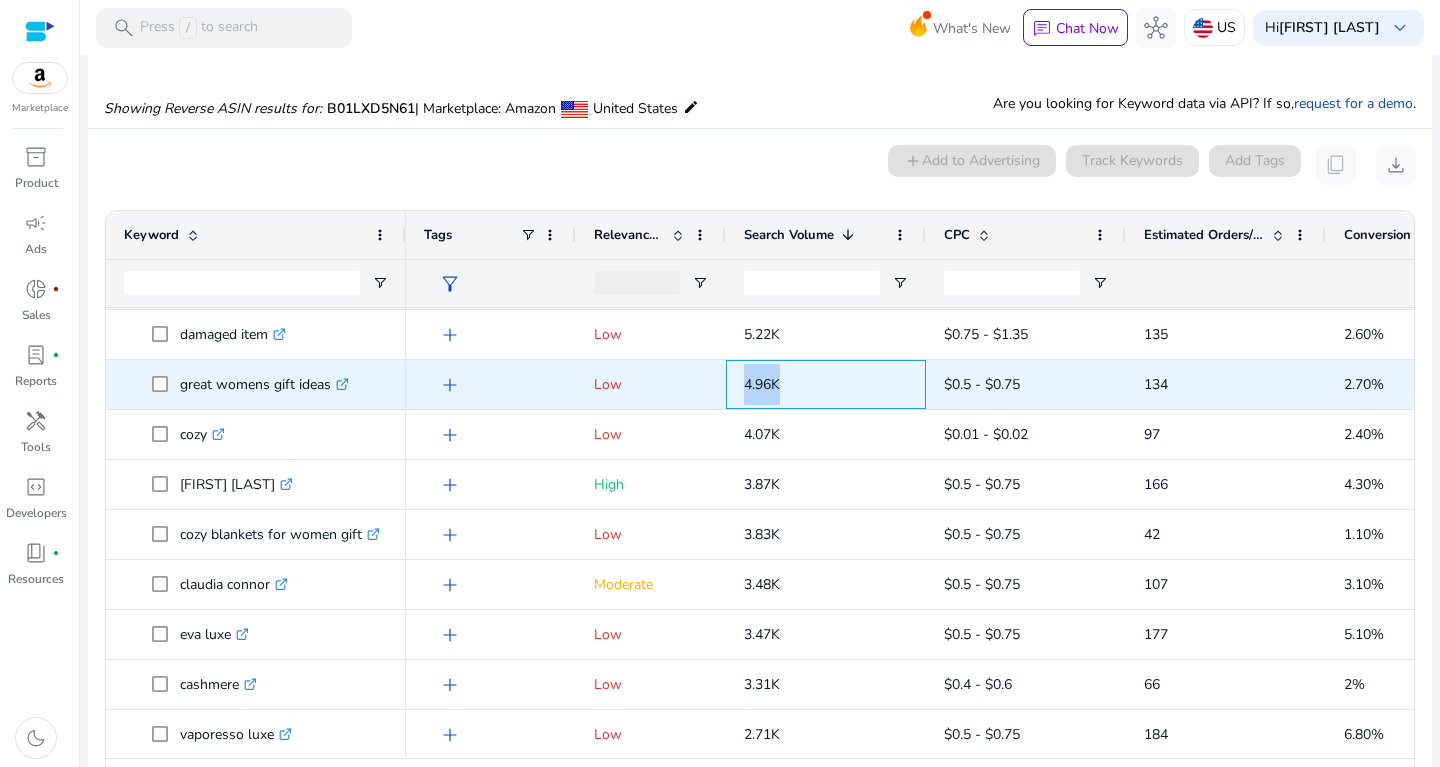 drag, startPoint x: 740, startPoint y: 378, endPoint x: 844, endPoint y: 378, distance: 104 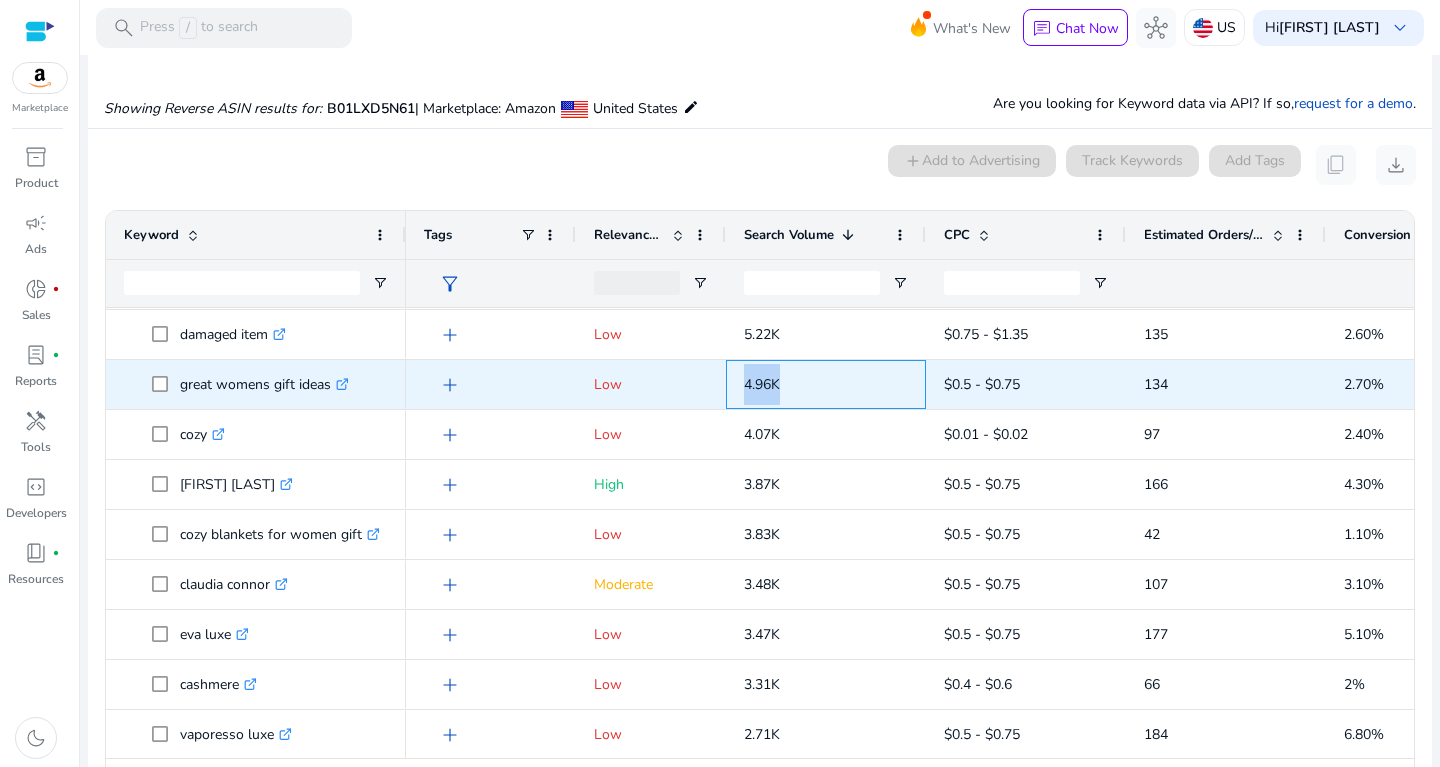 copy on "4.96K" 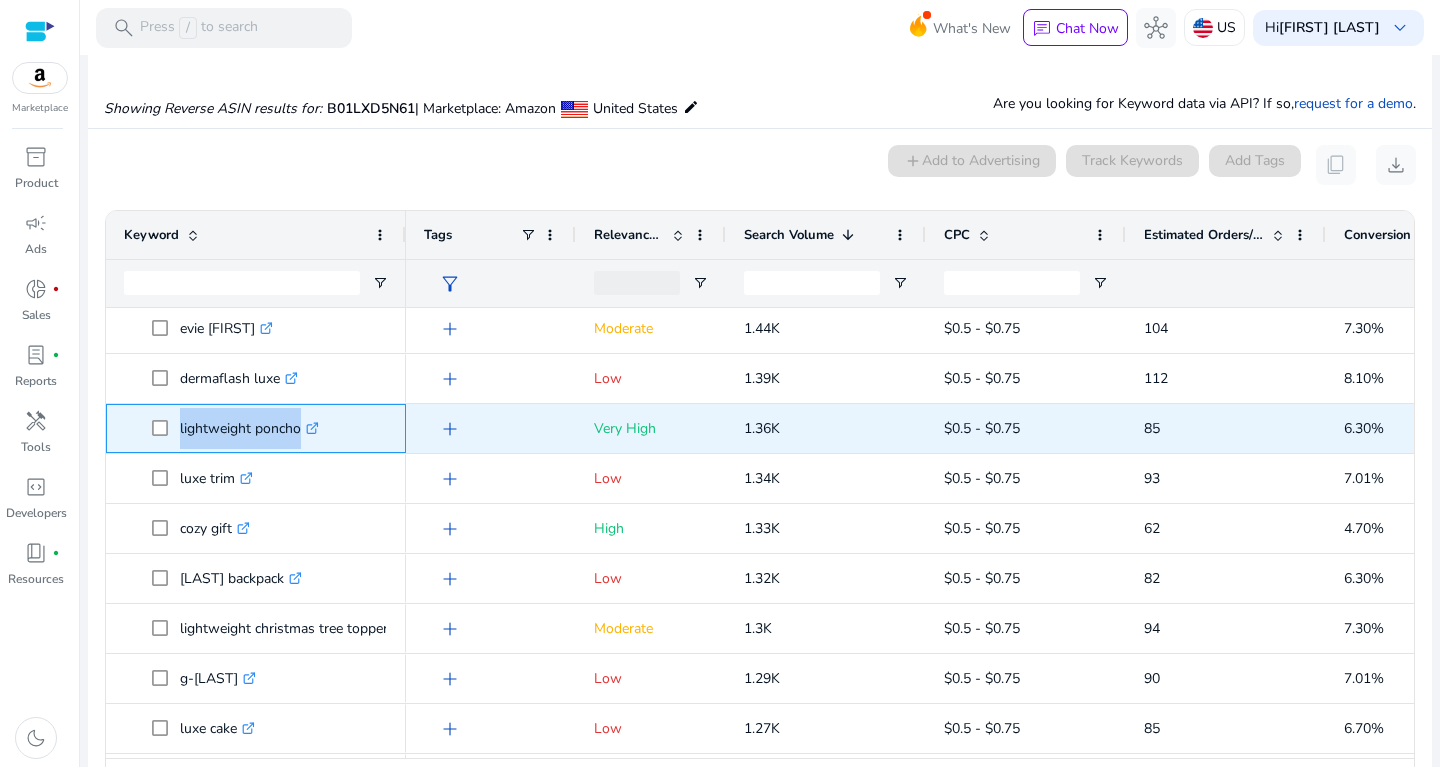 drag, startPoint x: 179, startPoint y: 420, endPoint x: 320, endPoint y: 413, distance: 141.17365 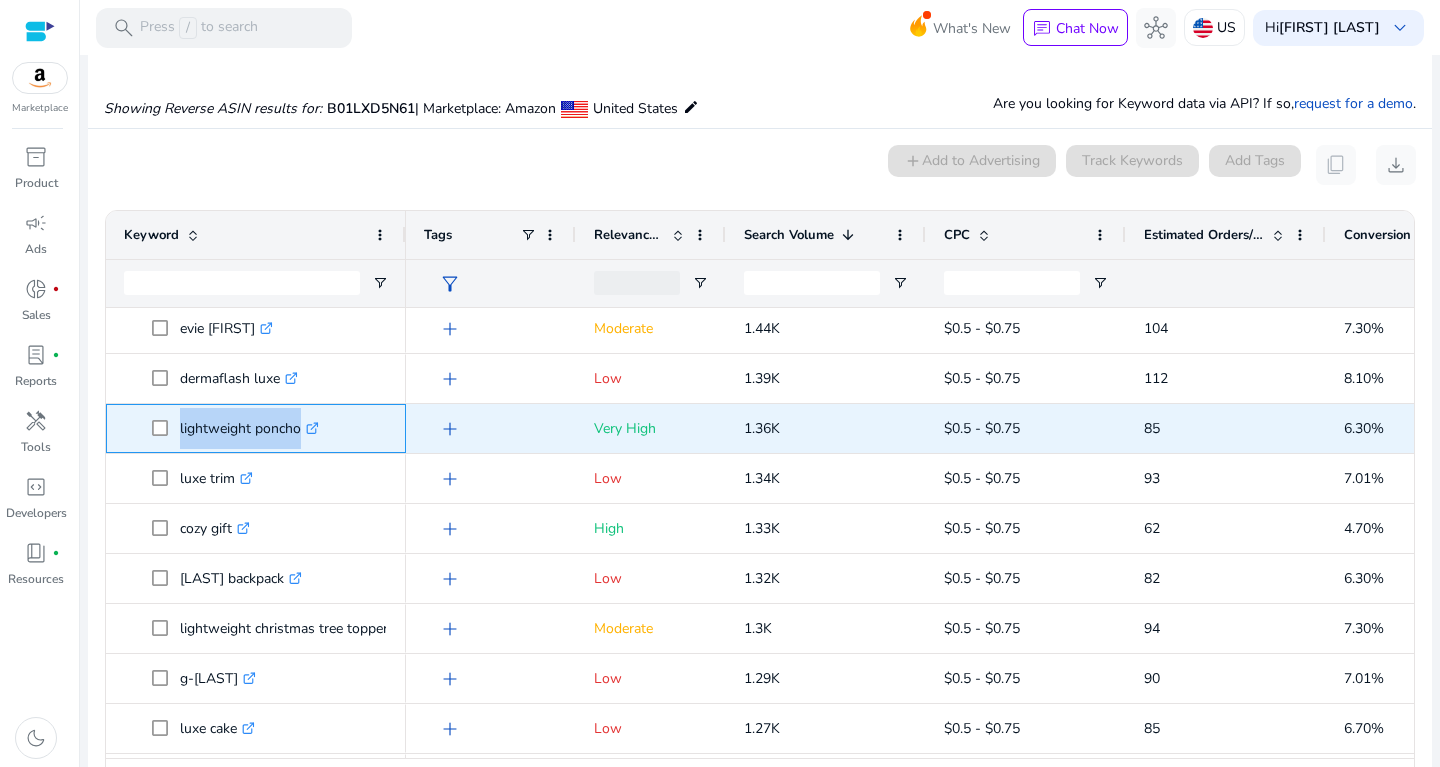 copy on "lightweight poncho" 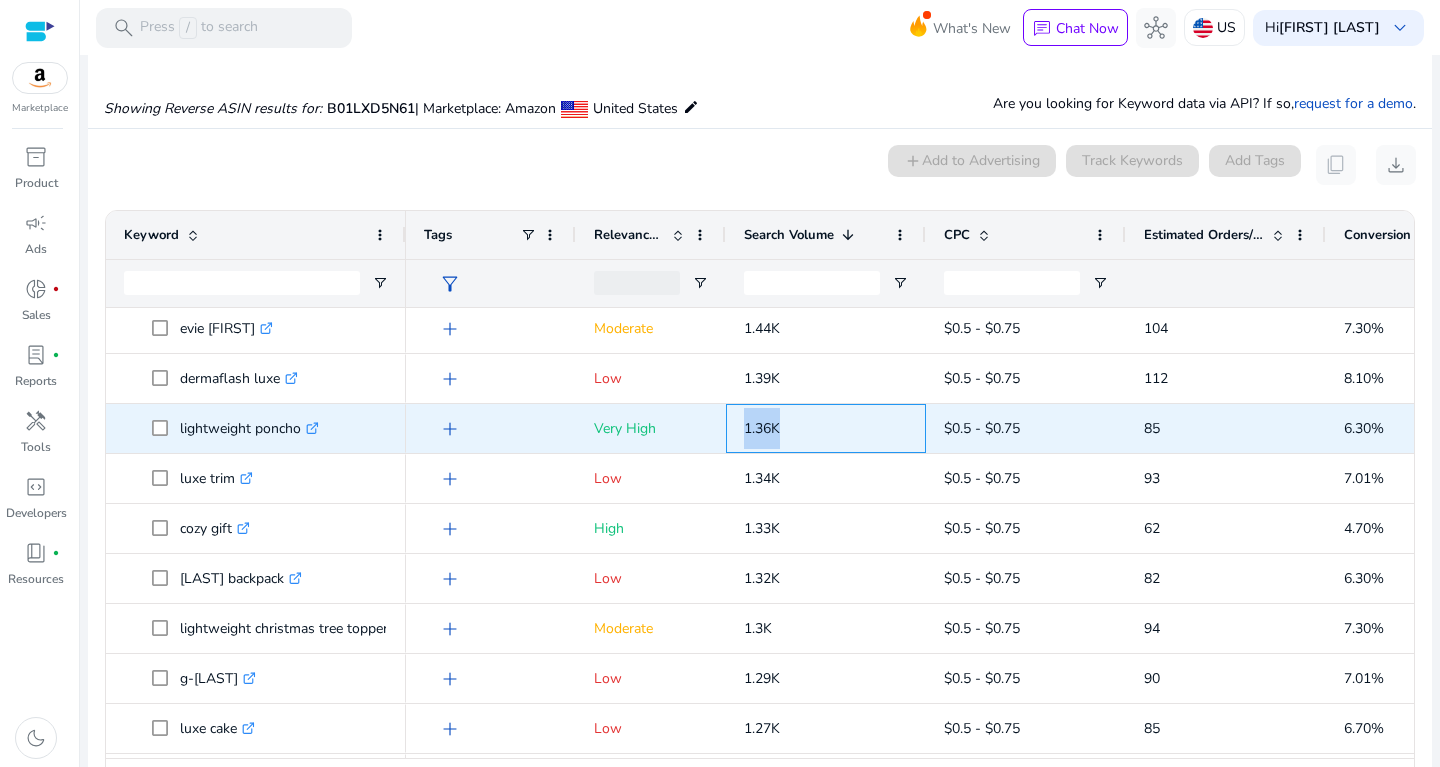drag, startPoint x: 736, startPoint y: 423, endPoint x: 832, endPoint y: 411, distance: 96.74709 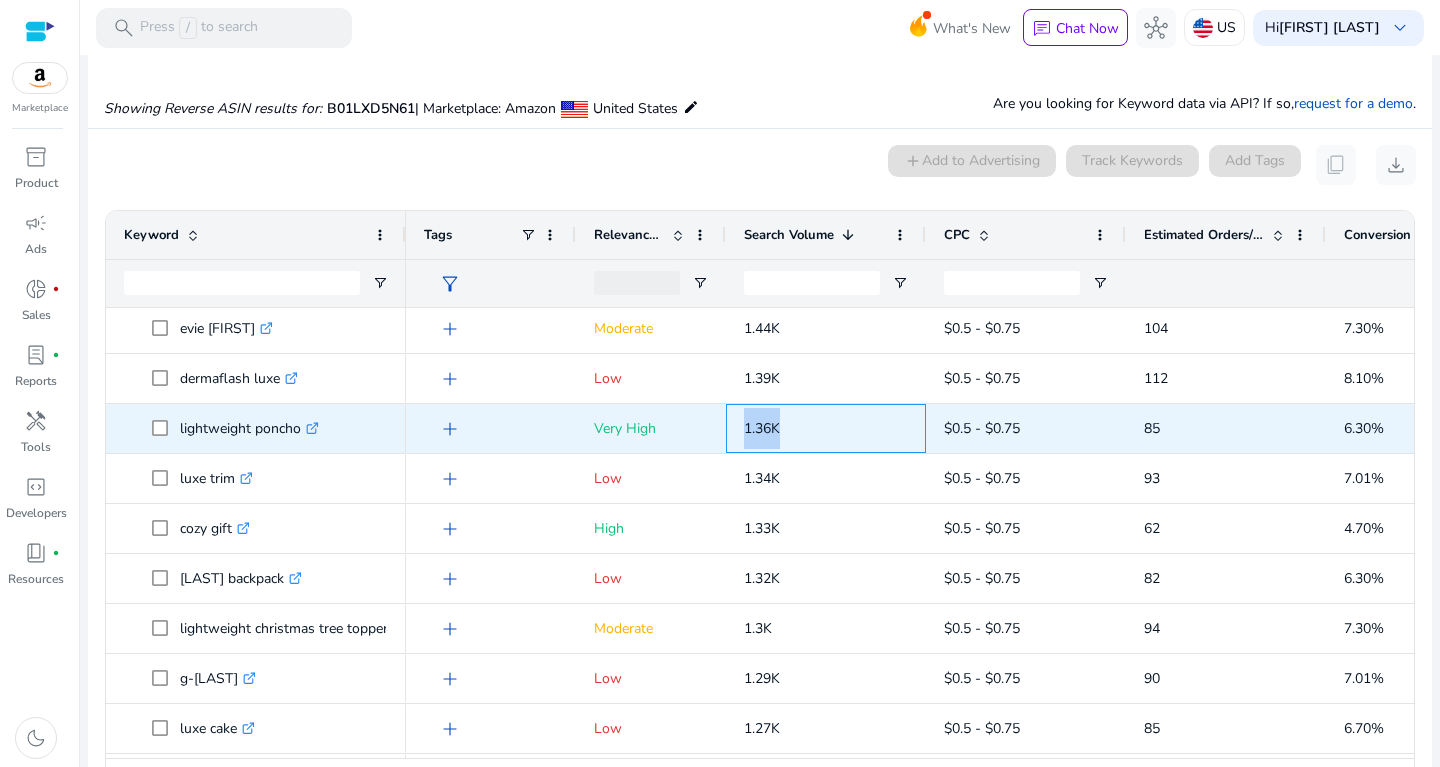copy on "1.36K" 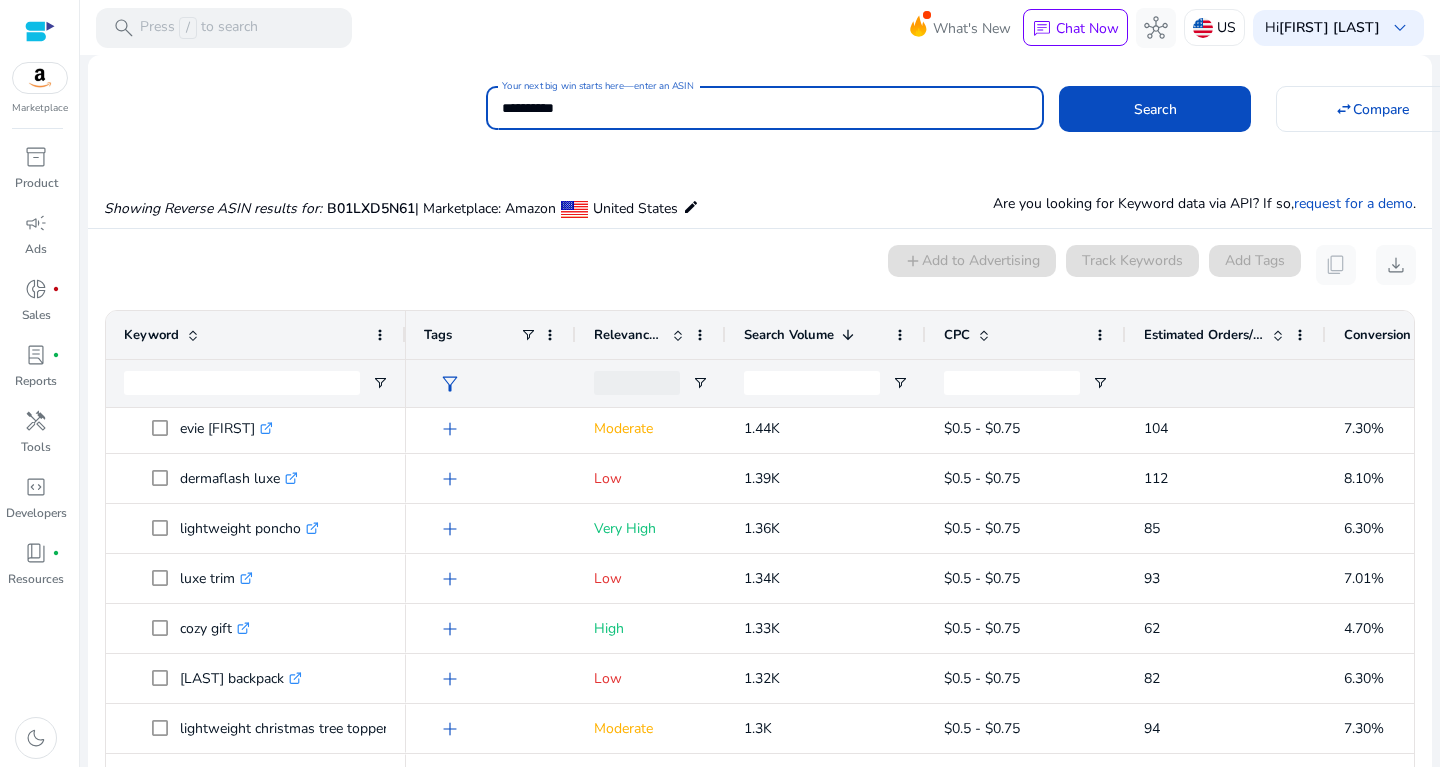 drag, startPoint x: 511, startPoint y: 88, endPoint x: 436, endPoint y: 86, distance: 75.026665 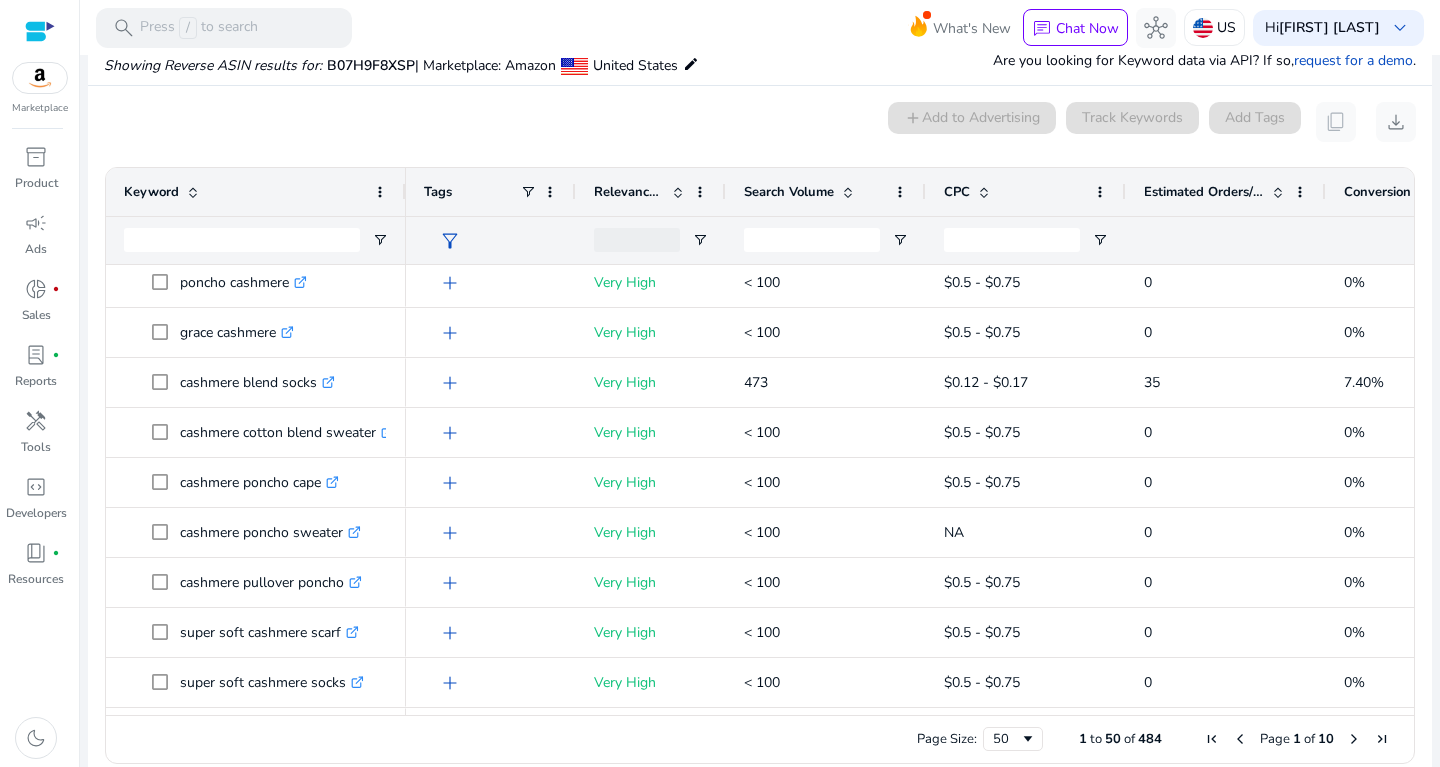 click 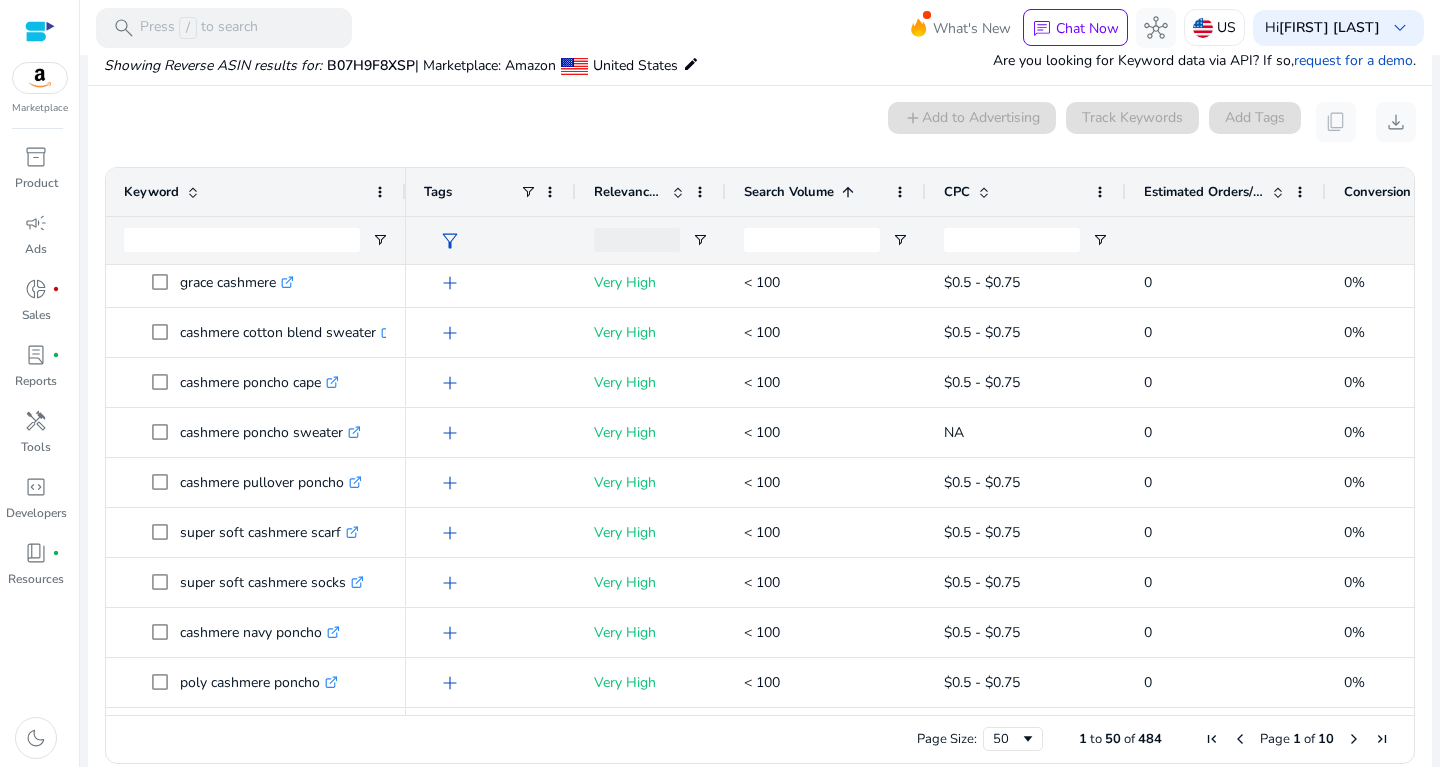 click 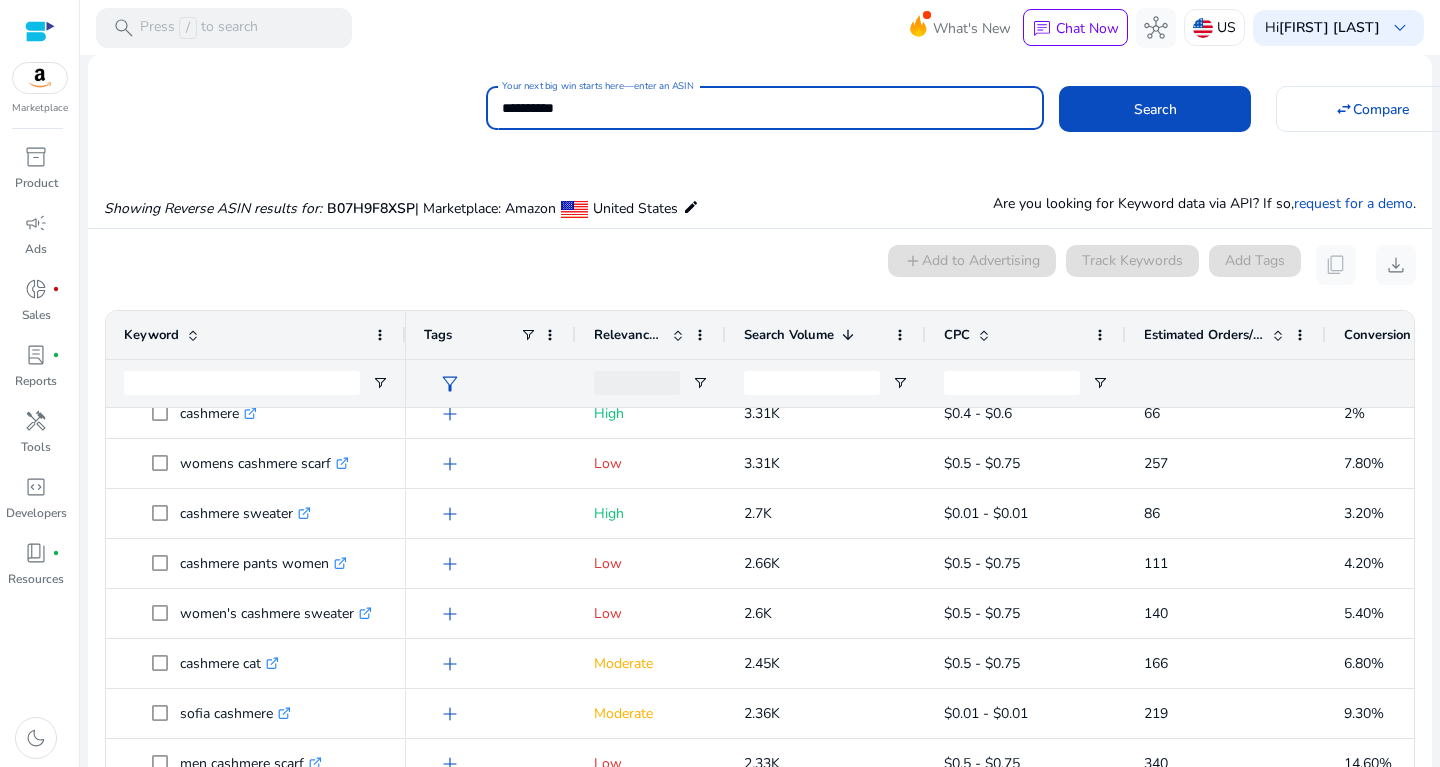 drag, startPoint x: 623, startPoint y: 113, endPoint x: 473, endPoint y: 118, distance: 150.08331 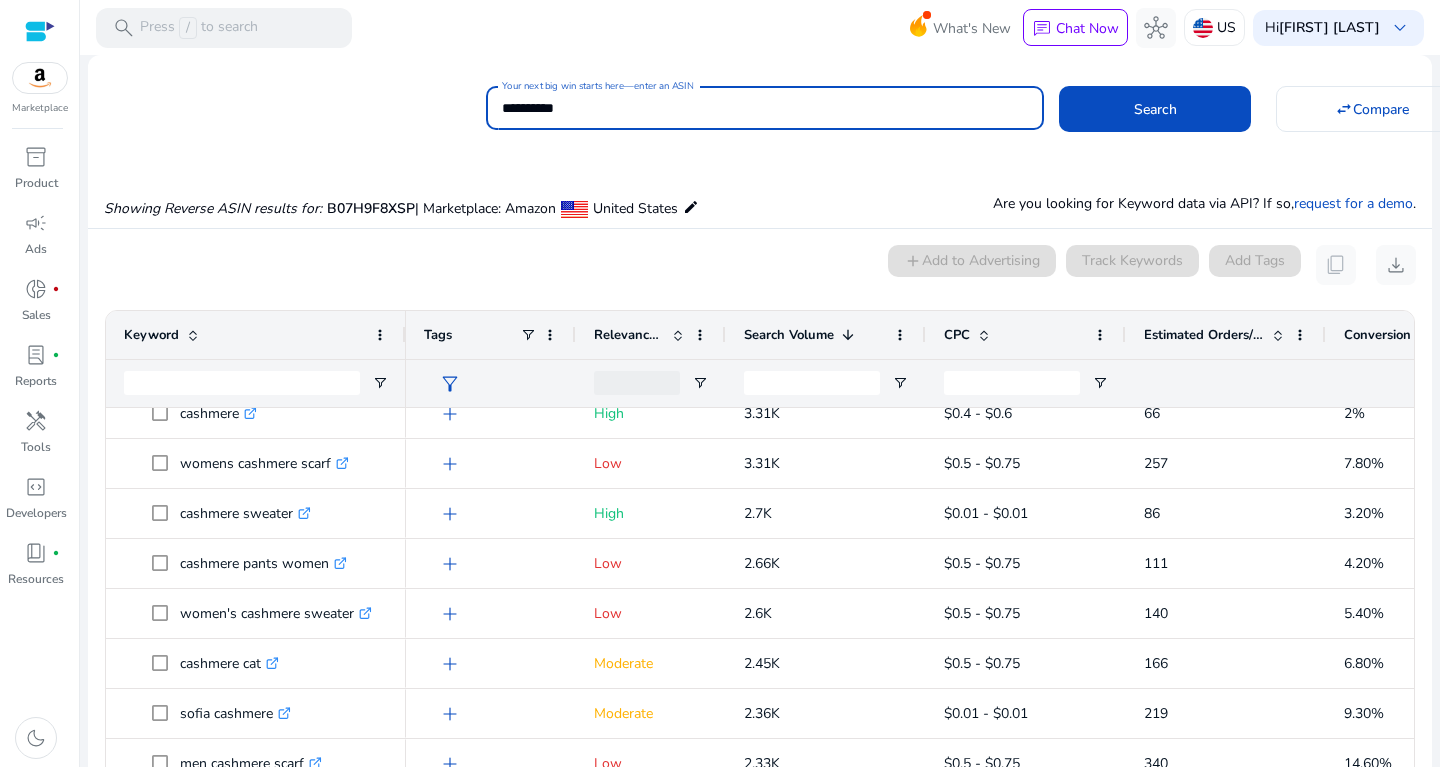 click on "Search" 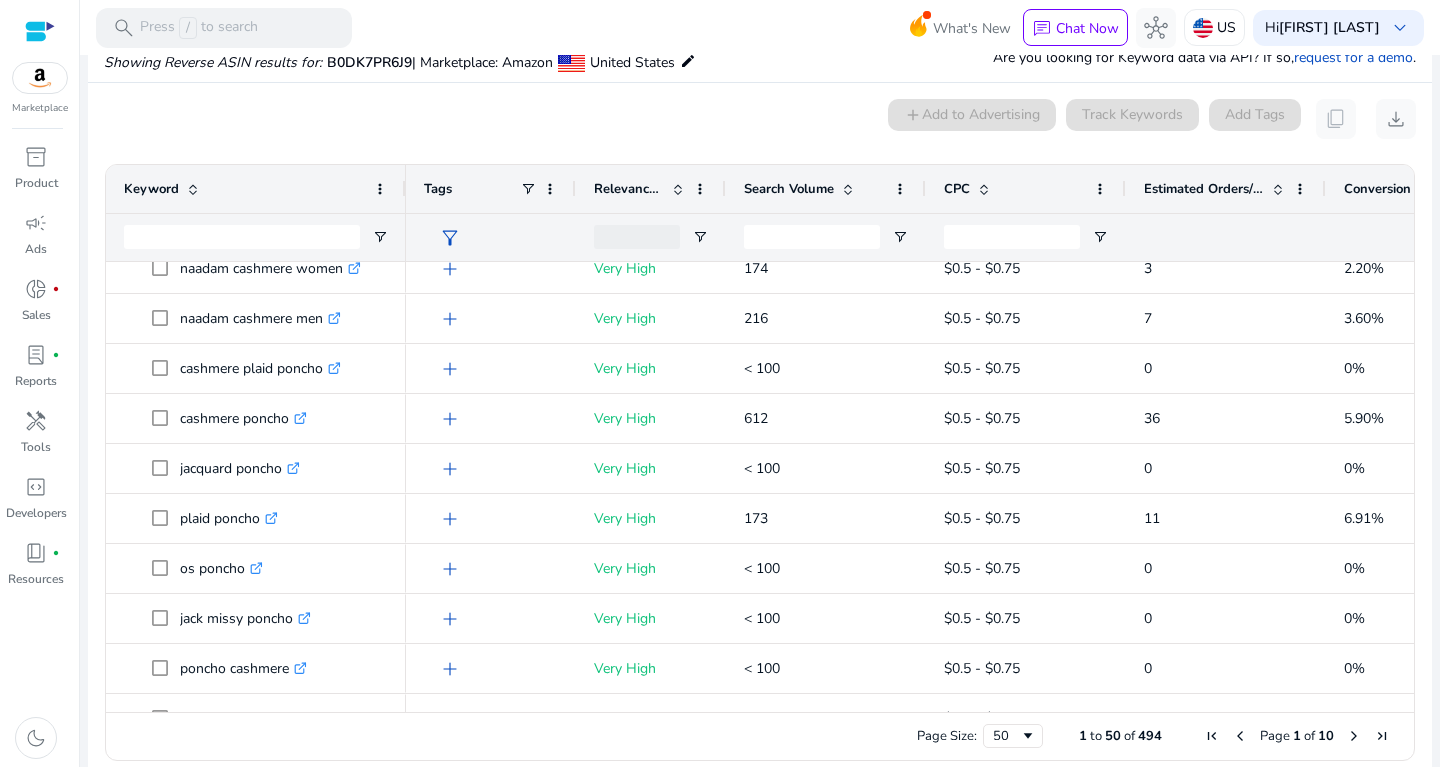 click 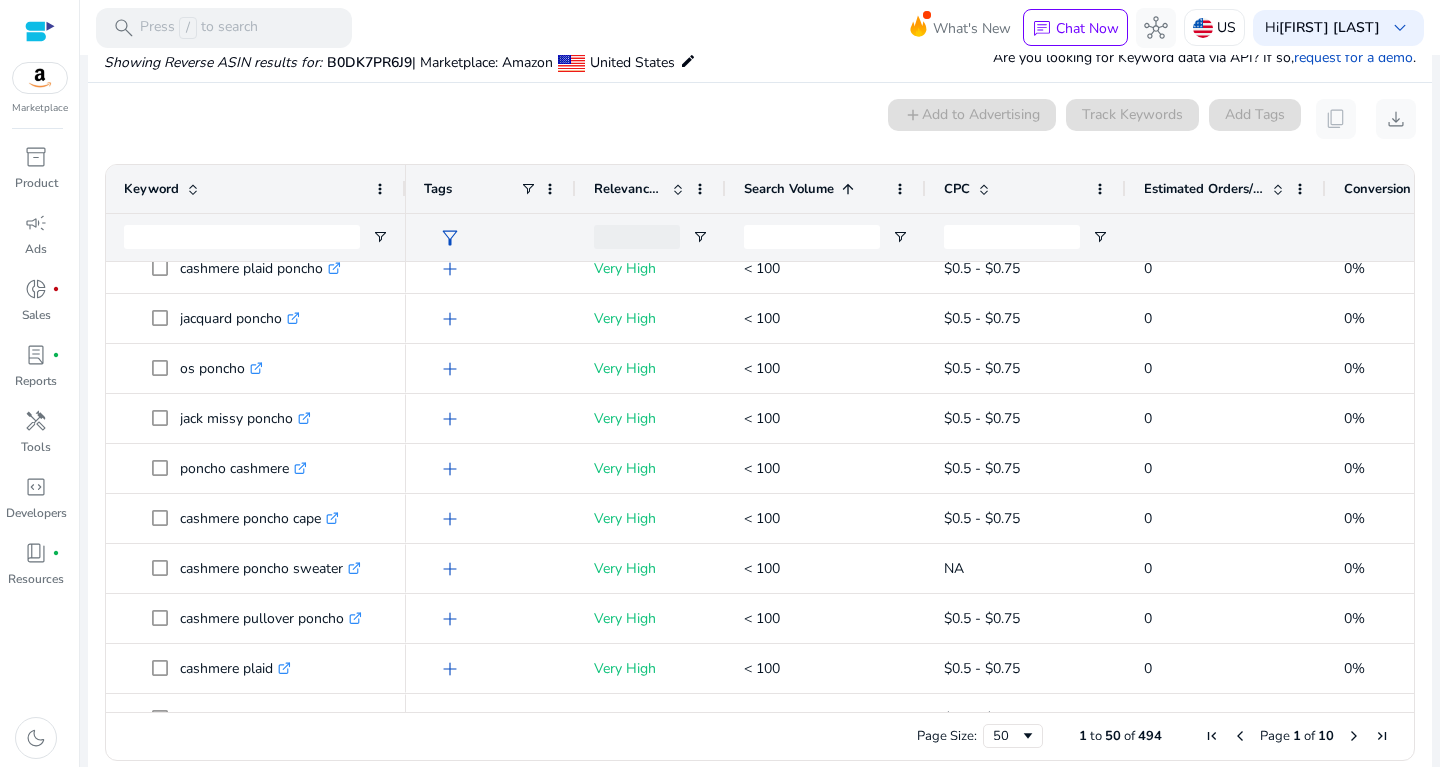 click 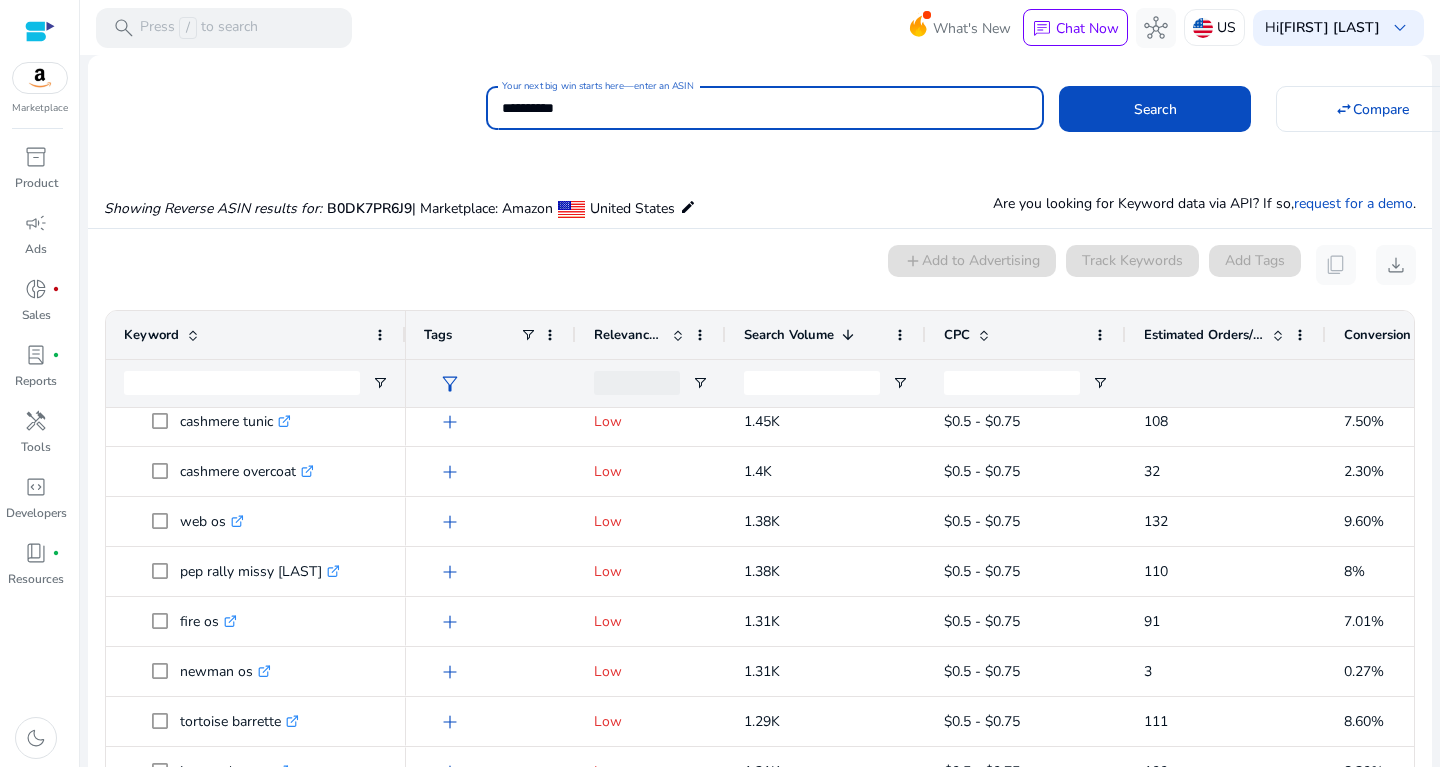 drag, startPoint x: 606, startPoint y: 99, endPoint x: 469, endPoint y: 114, distance: 137.81873 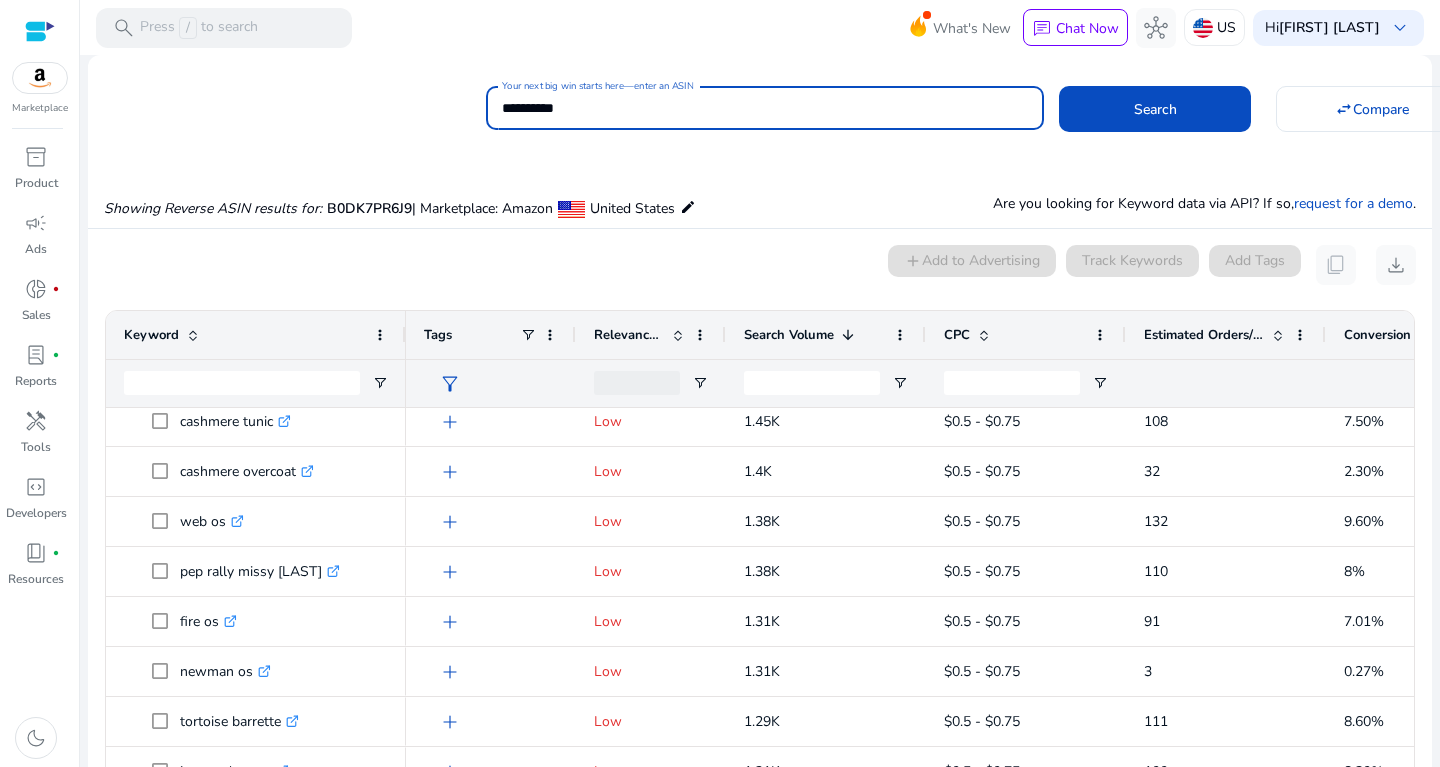 click on "Search" 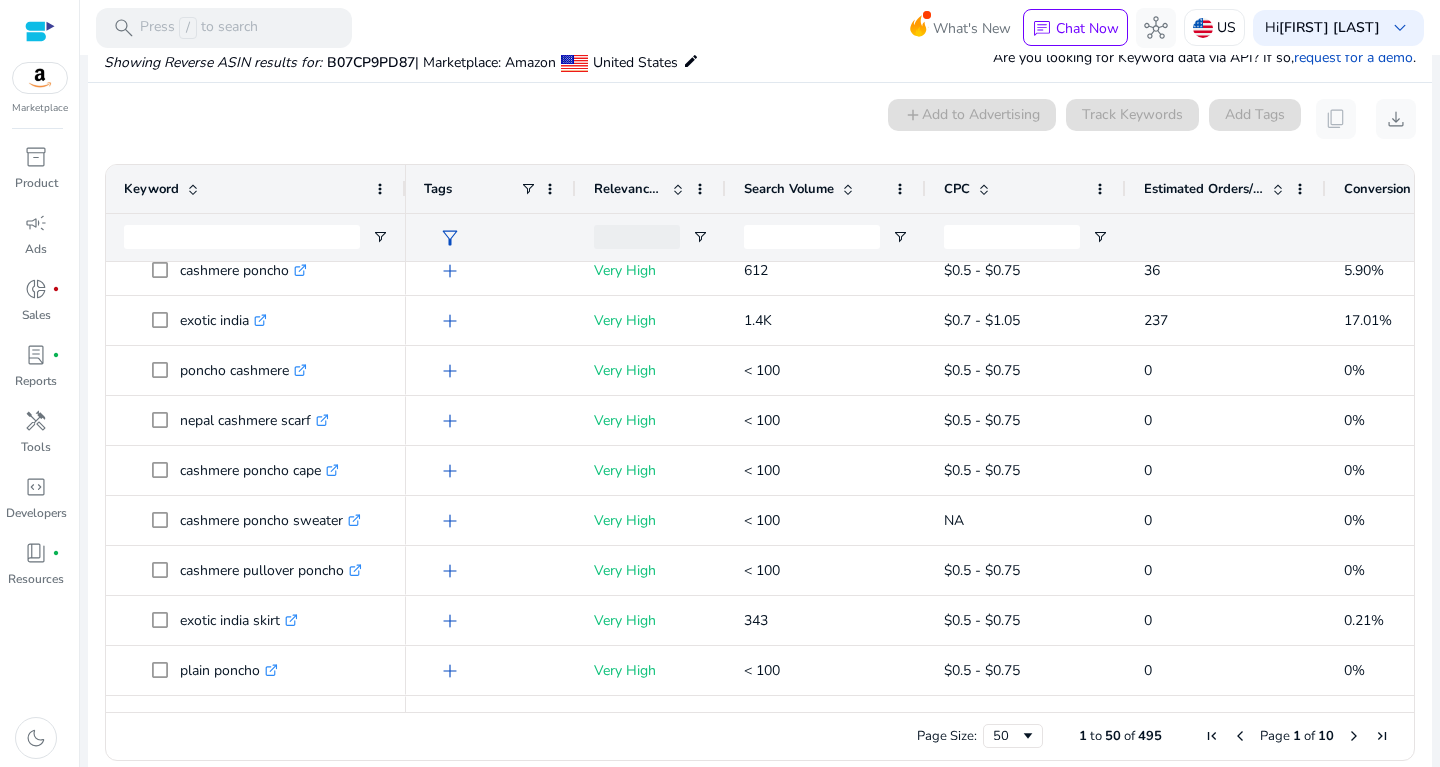 click 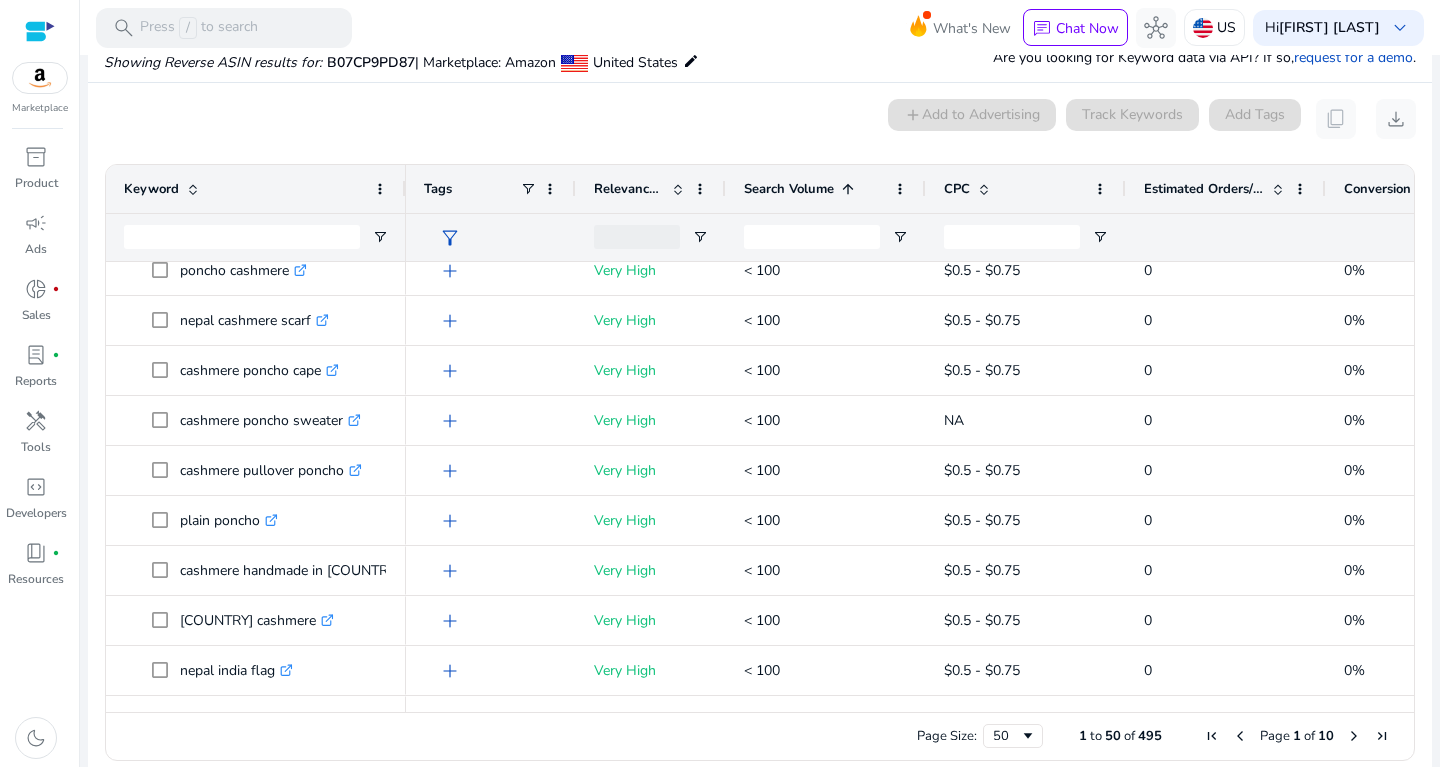 click 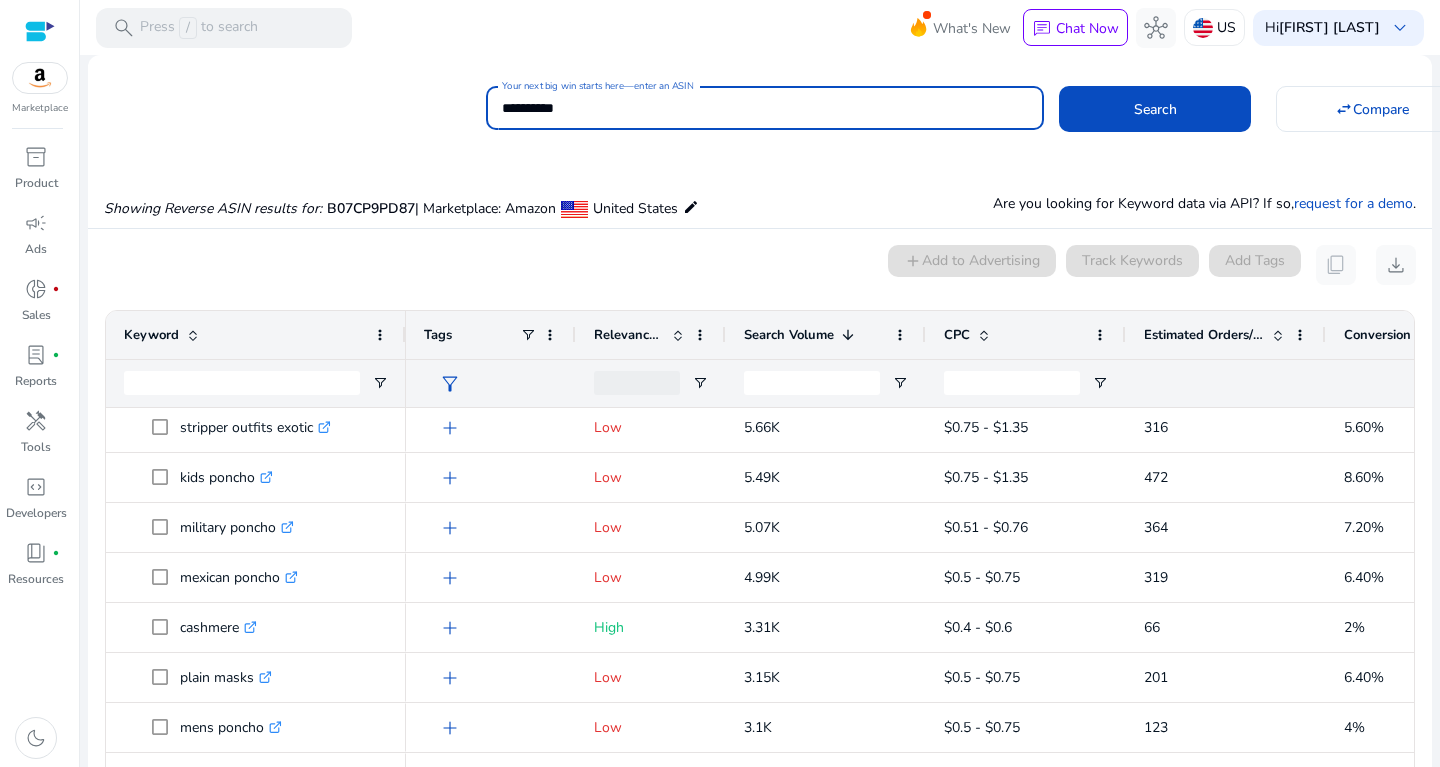 drag, startPoint x: 713, startPoint y: 103, endPoint x: 391, endPoint y: 124, distance: 322.68405 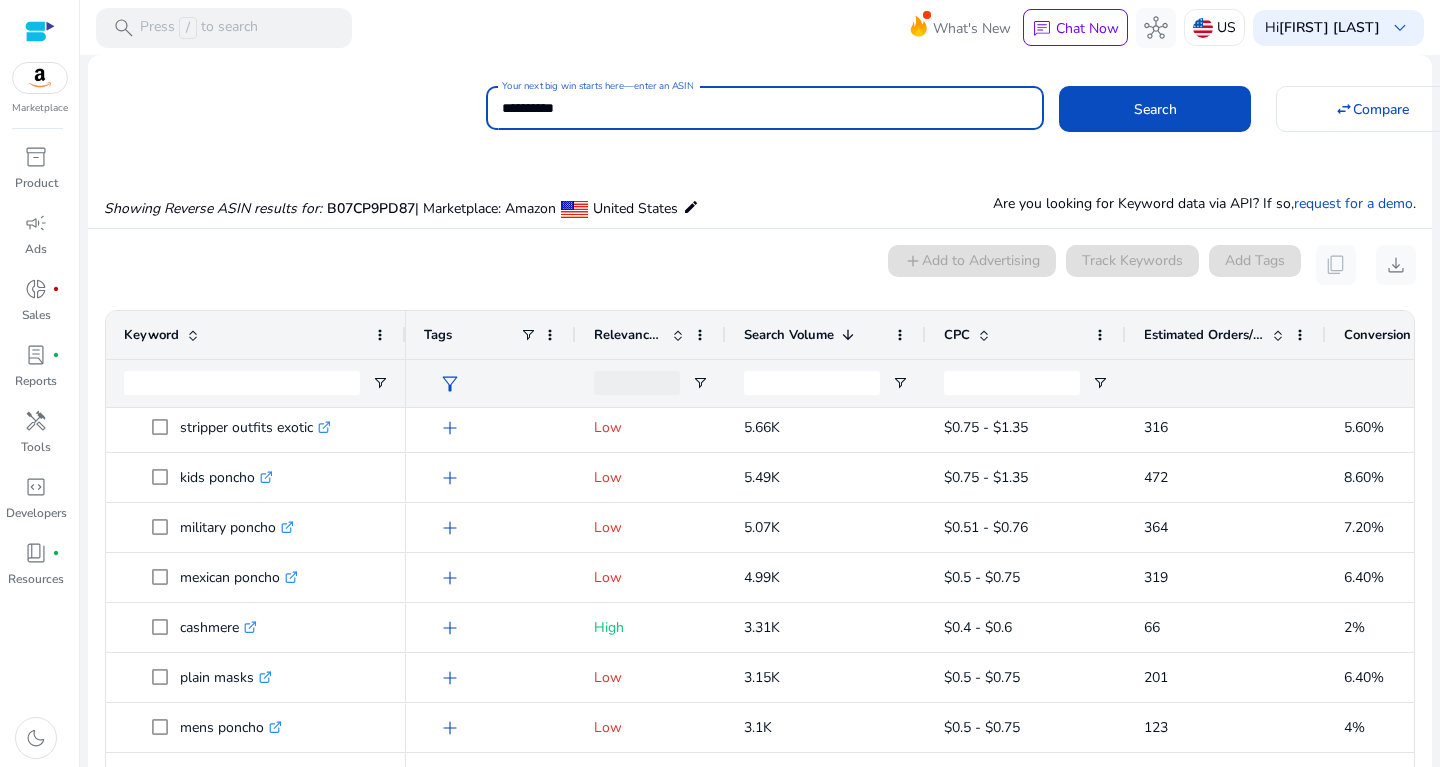 paste 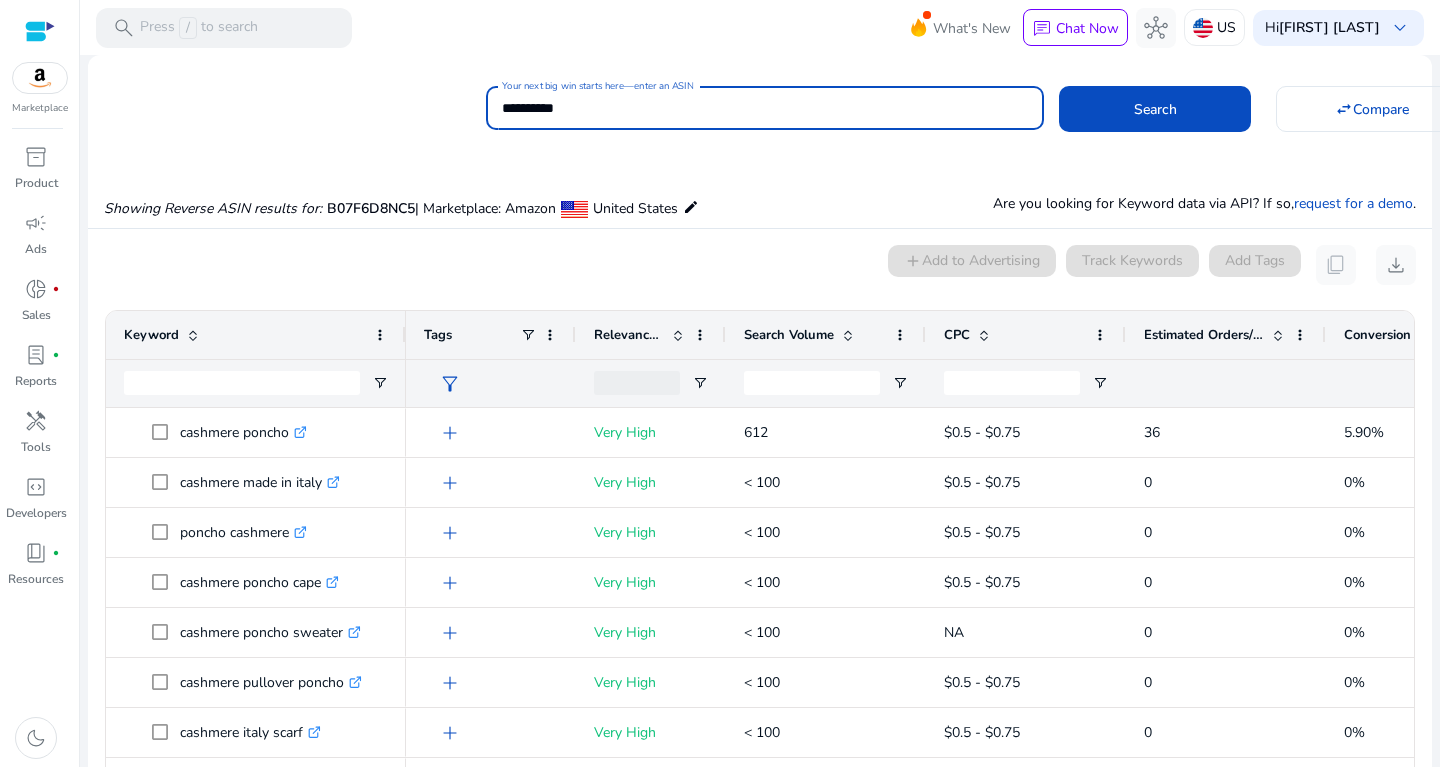 click 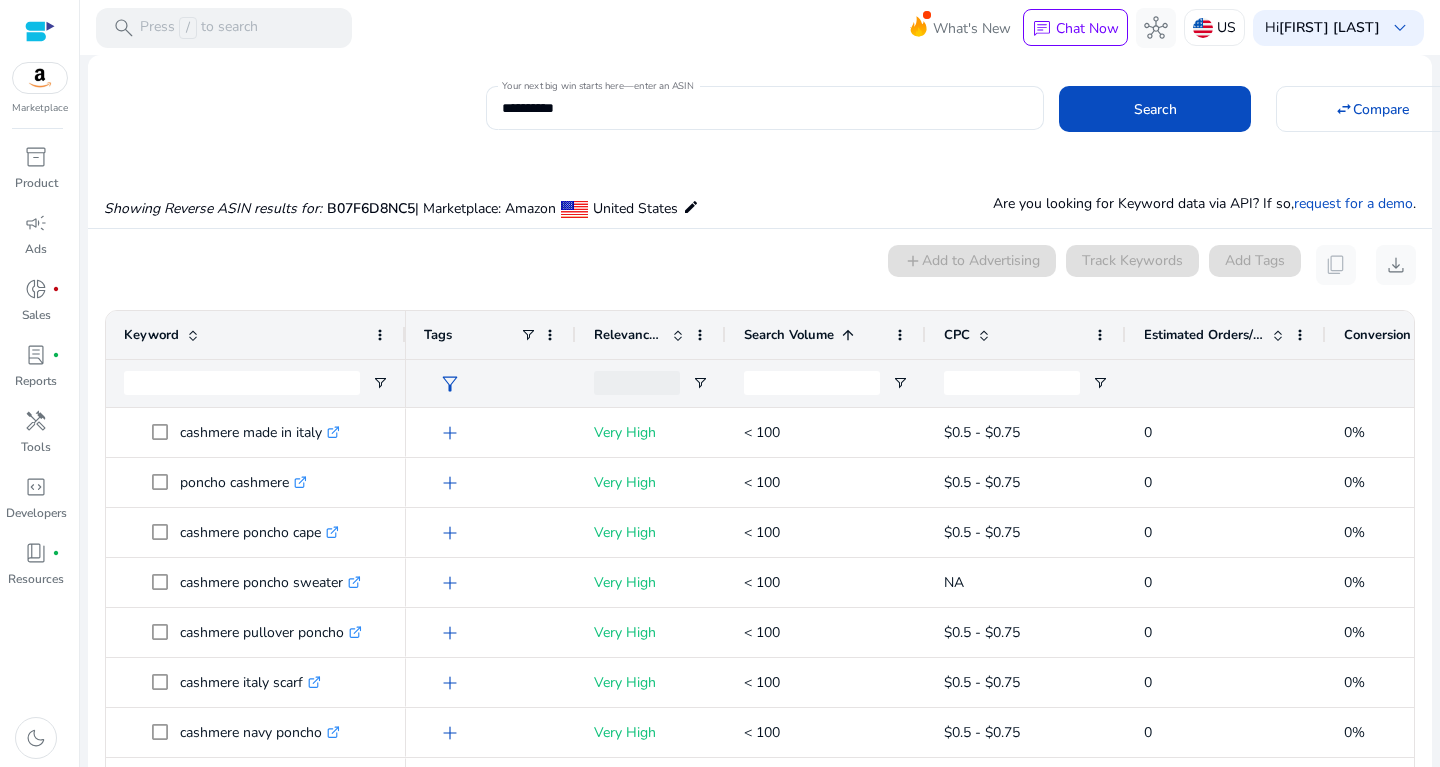 click 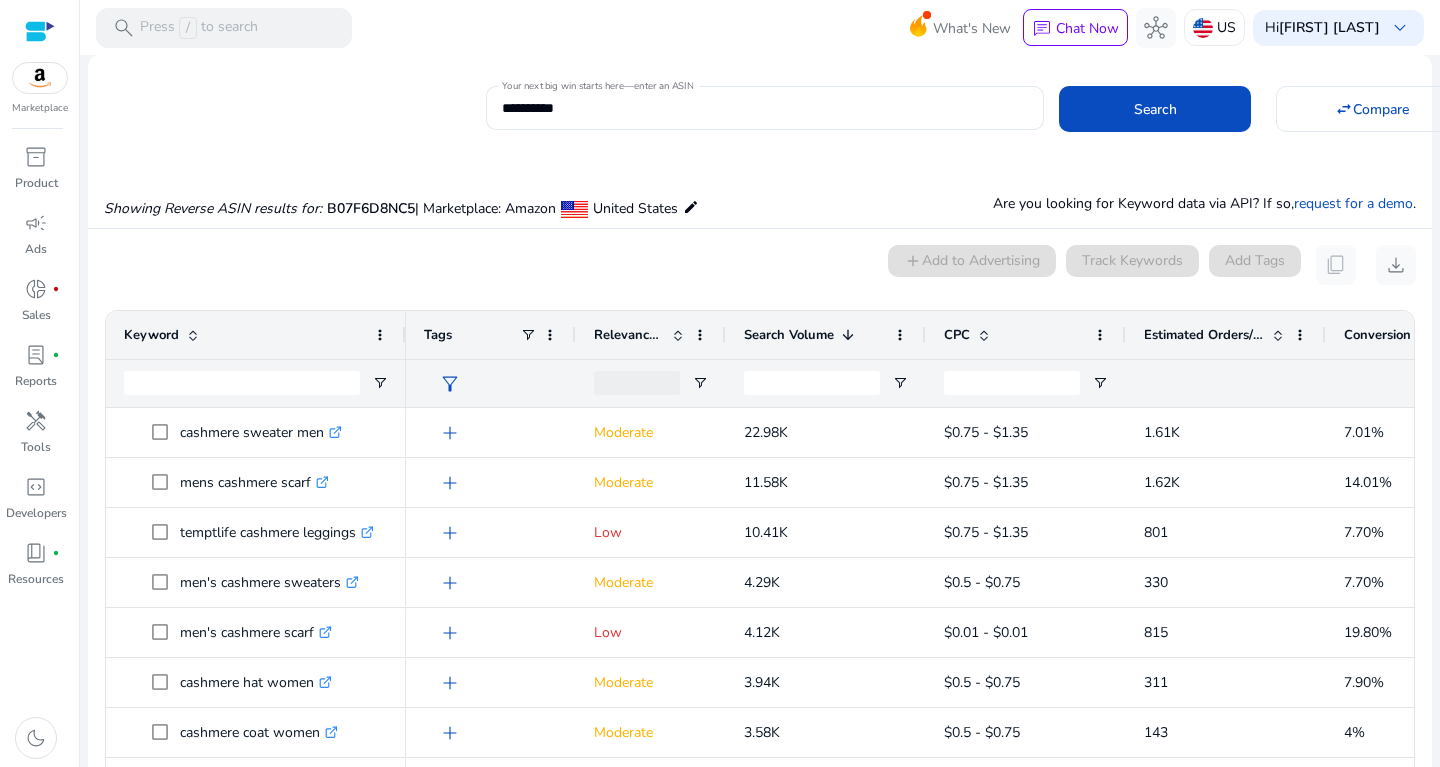 click on "**********" 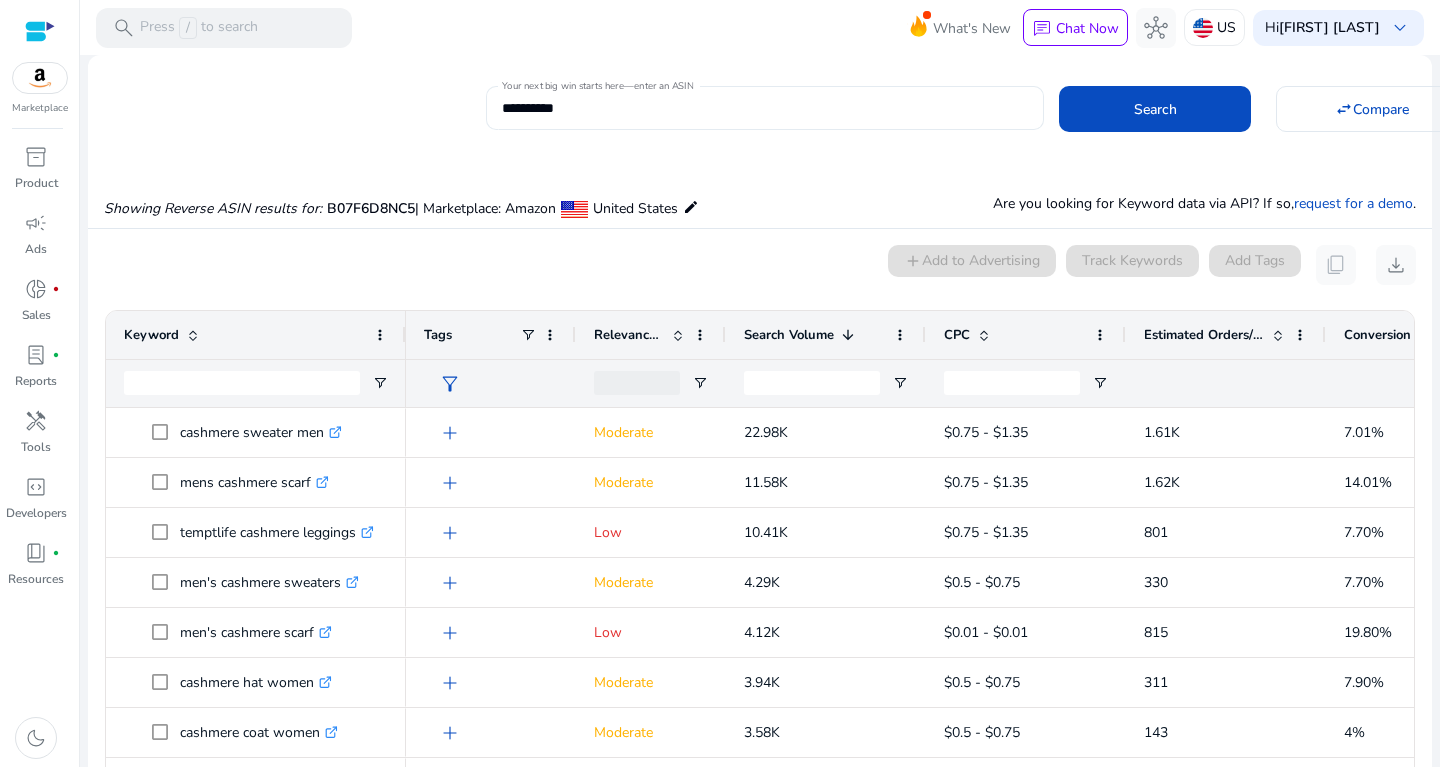 drag, startPoint x: 619, startPoint y: 126, endPoint x: 493, endPoint y: 121, distance: 126.09917 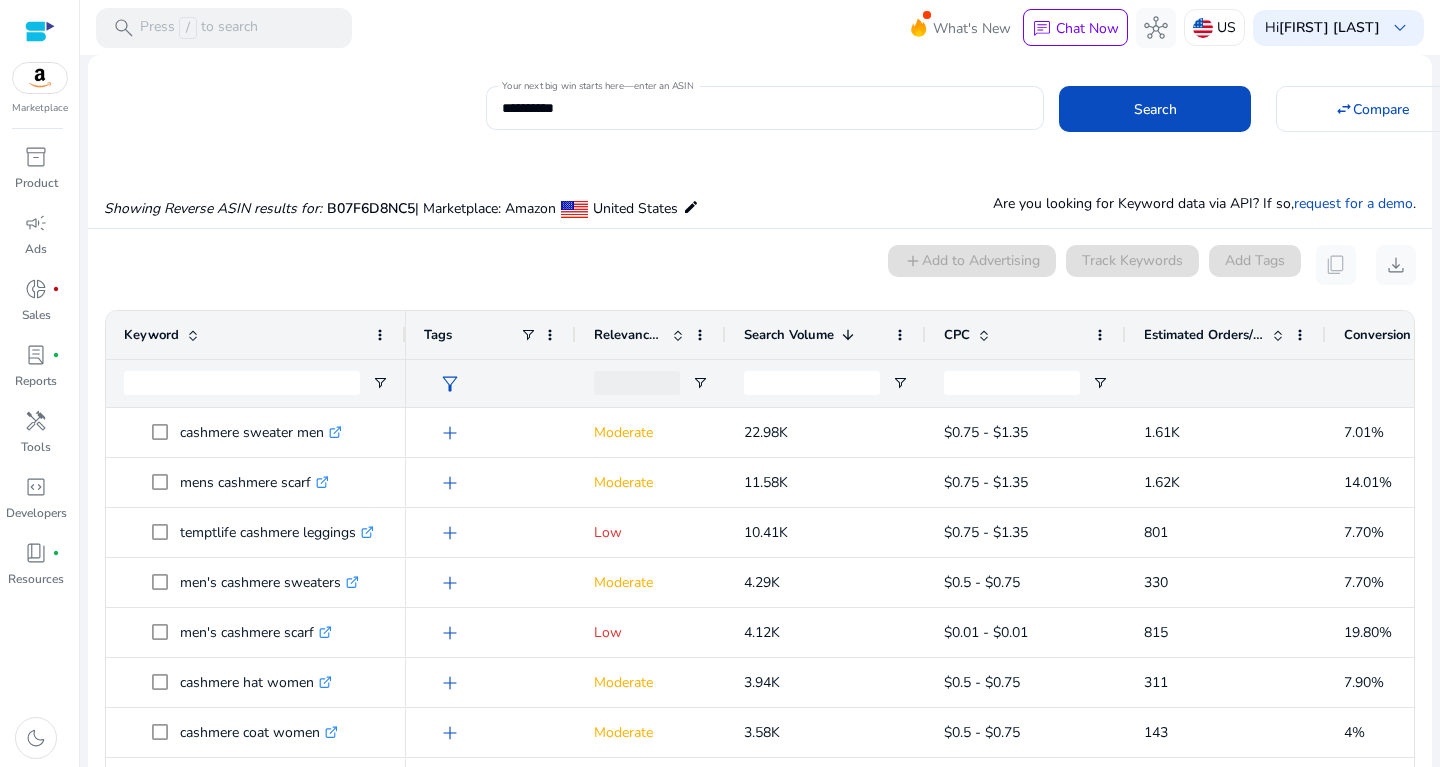 drag, startPoint x: 597, startPoint y: 97, endPoint x: 442, endPoint y: 108, distance: 155.38983 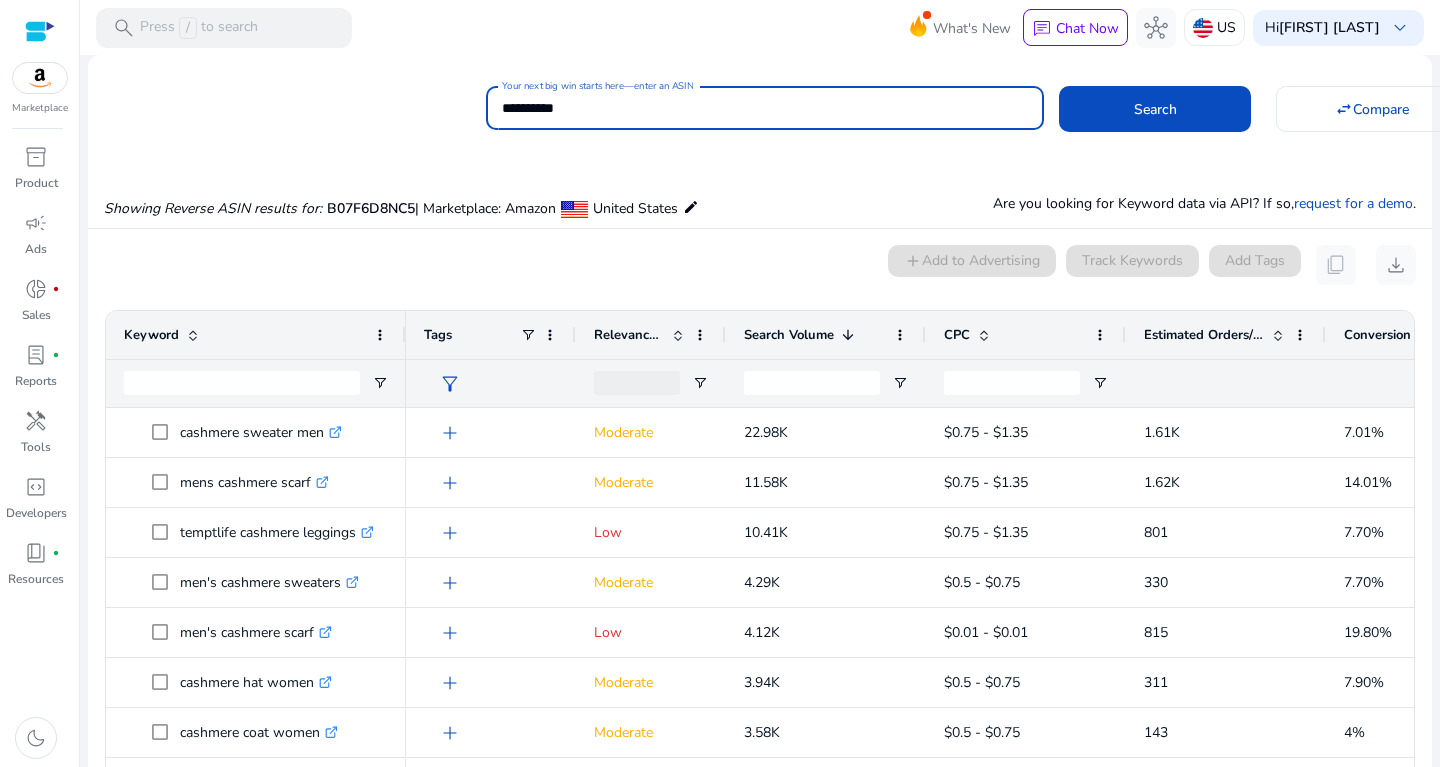 click on "**********" at bounding box center [765, 108] 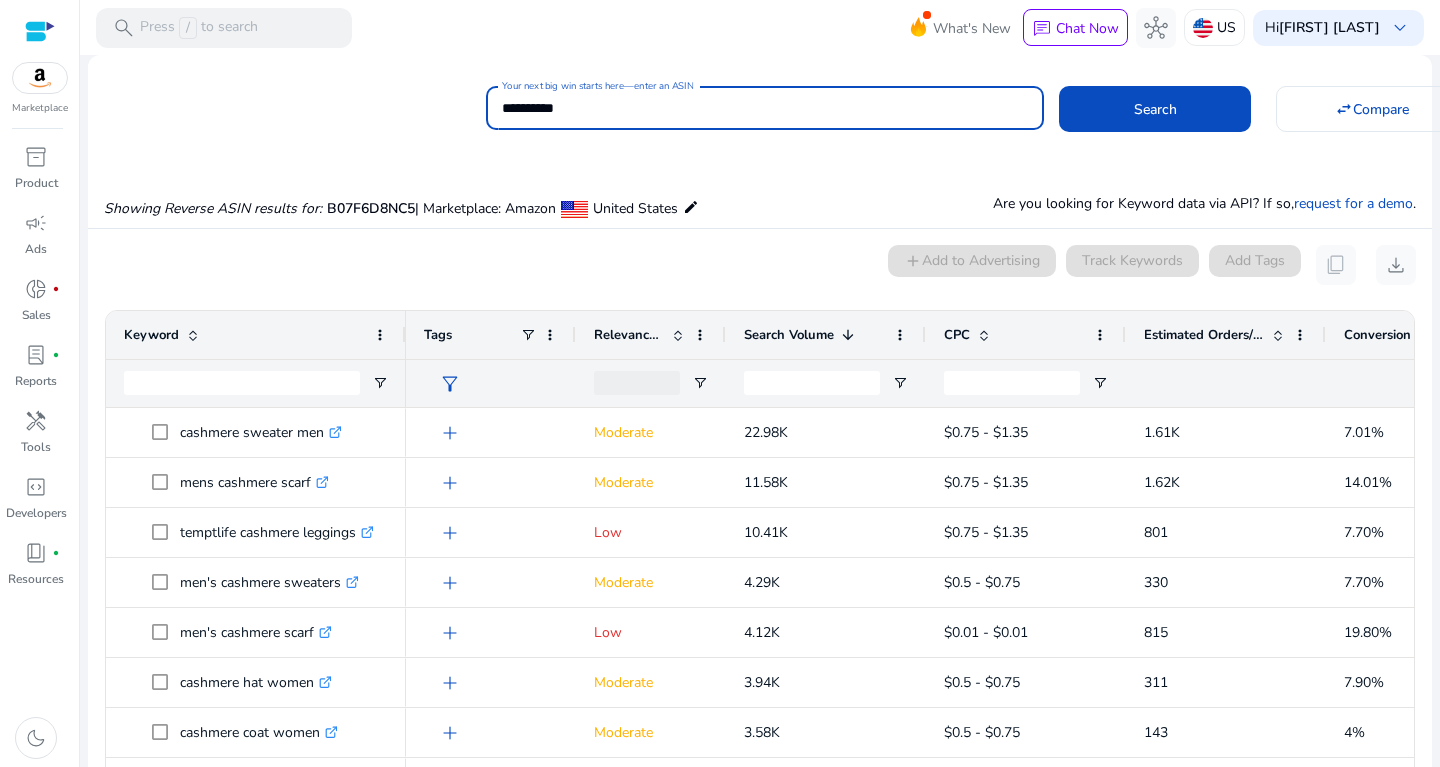 drag, startPoint x: 576, startPoint y: 106, endPoint x: 384, endPoint y: 120, distance: 192.50974 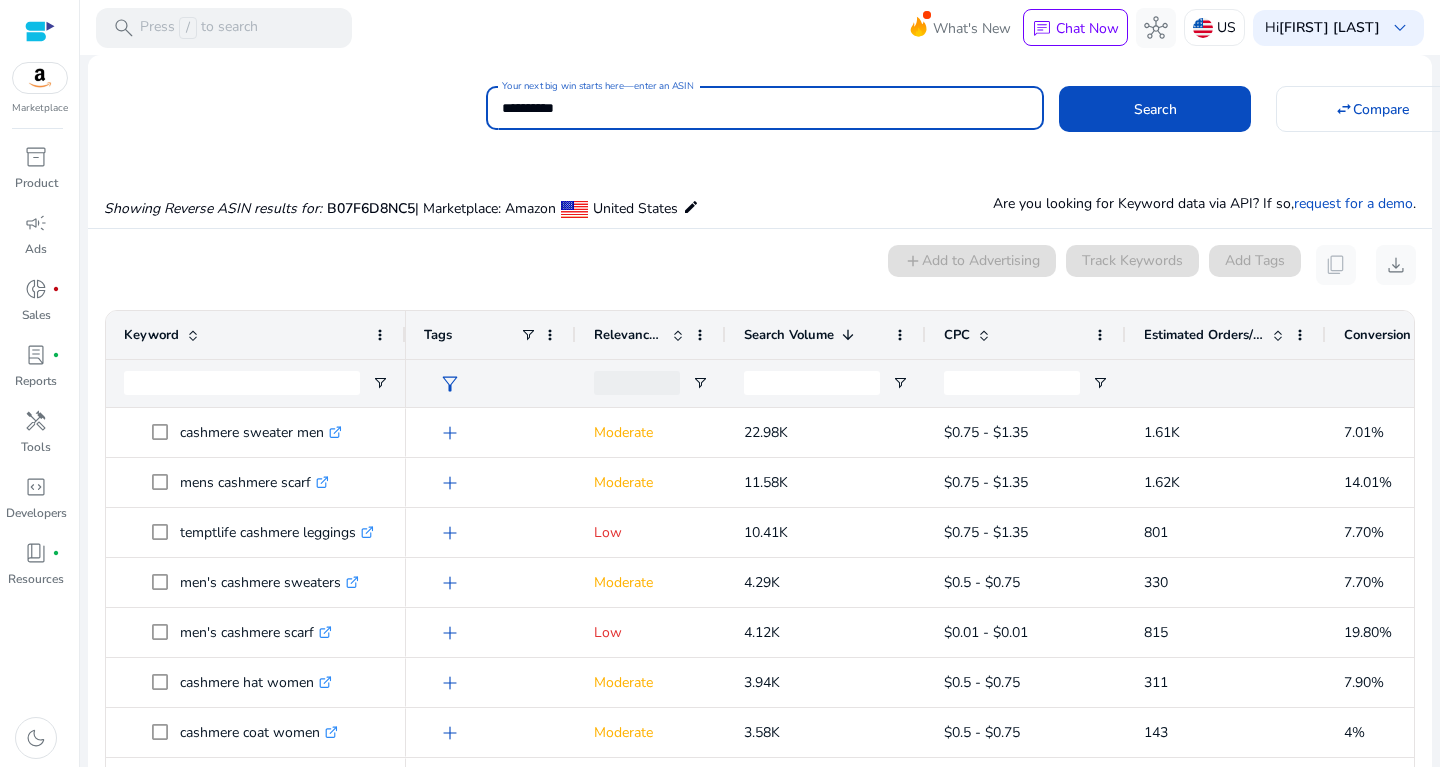 type on "**********" 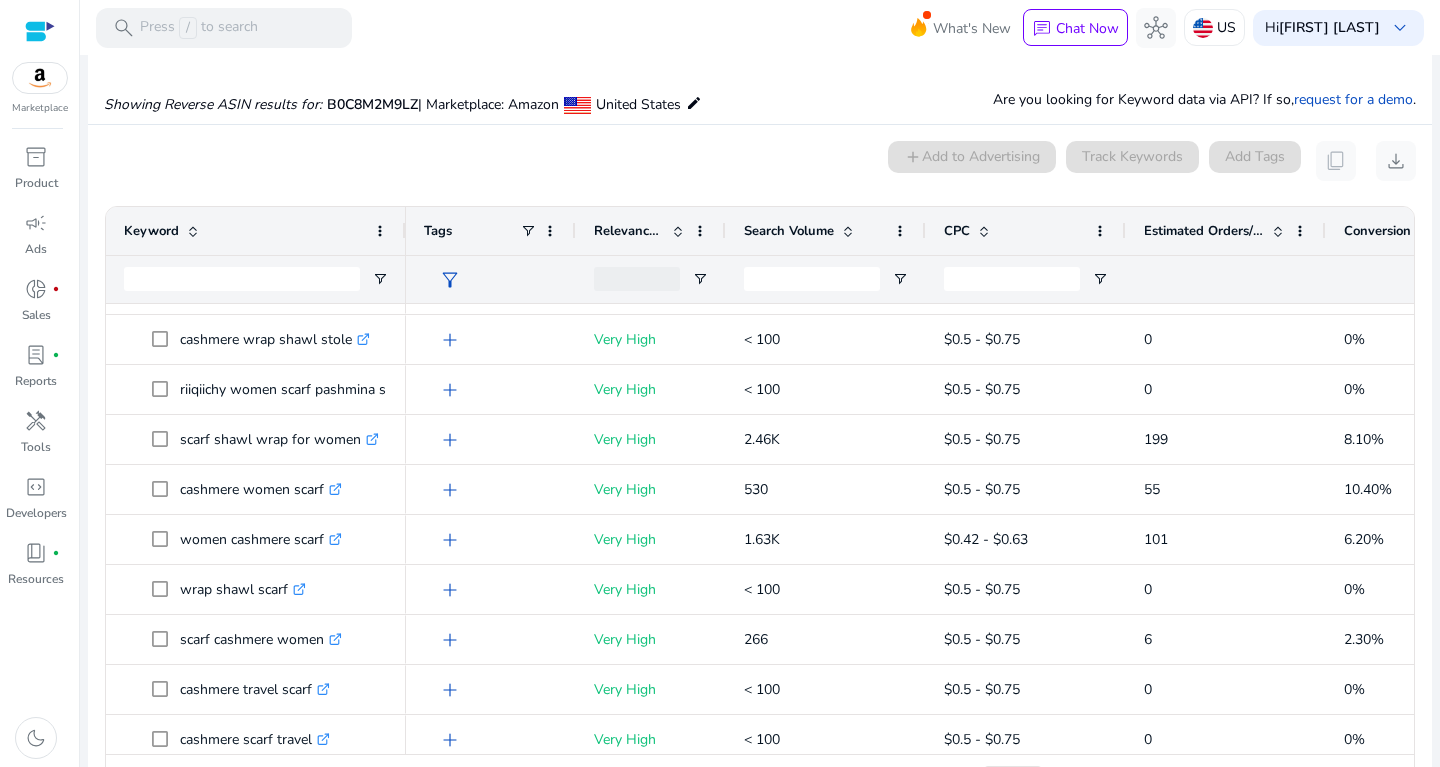 click 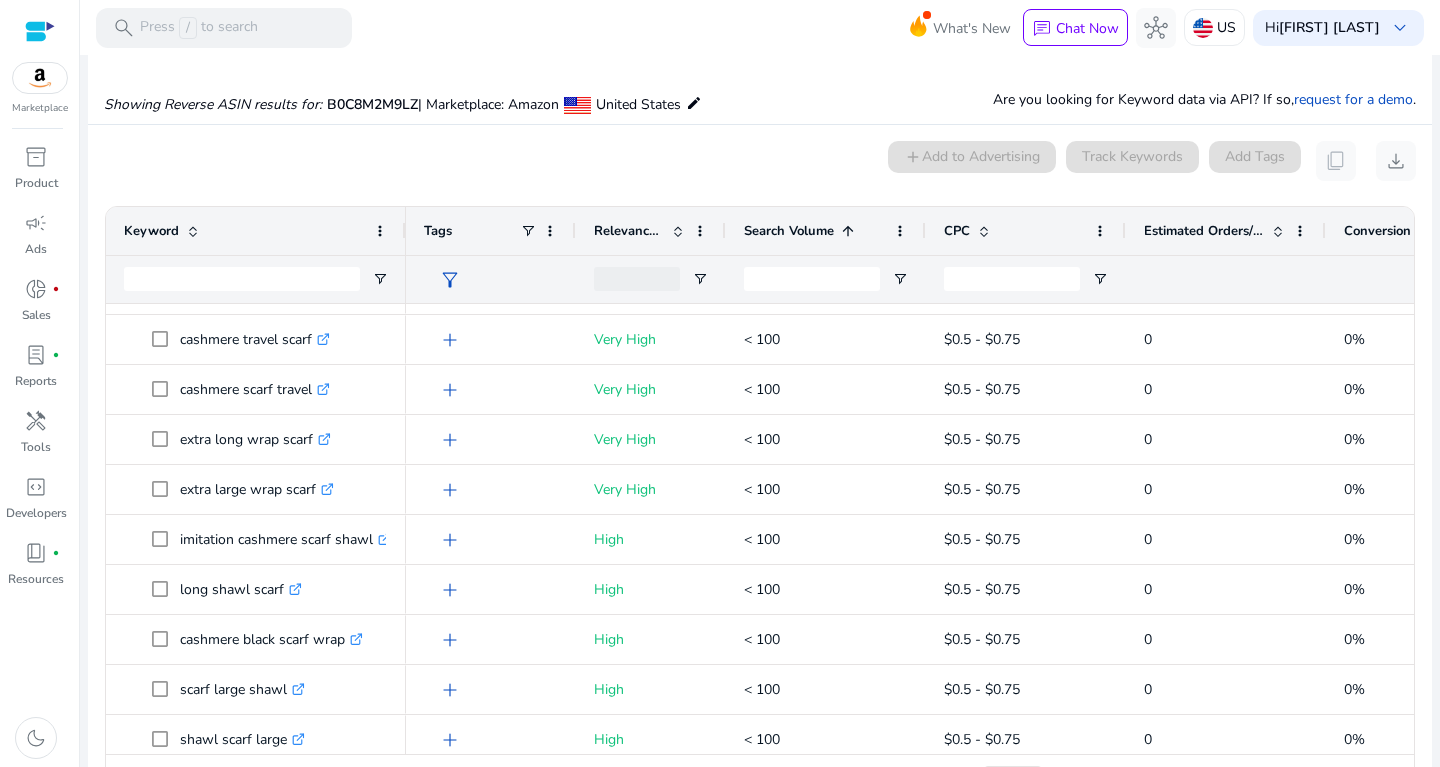 click 